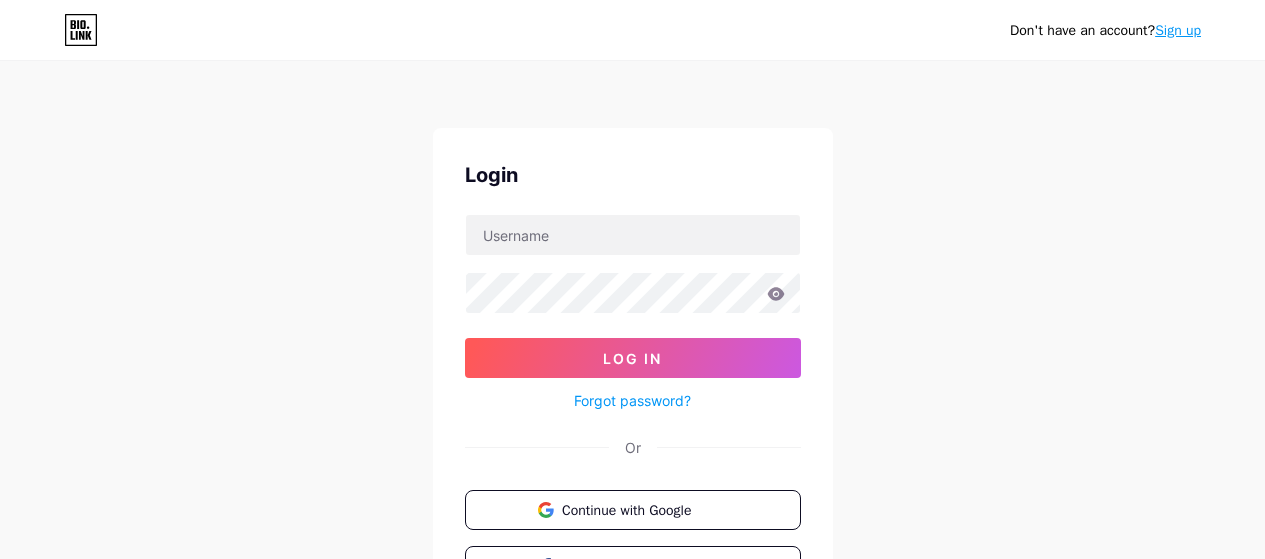 scroll, scrollTop: 0, scrollLeft: 0, axis: both 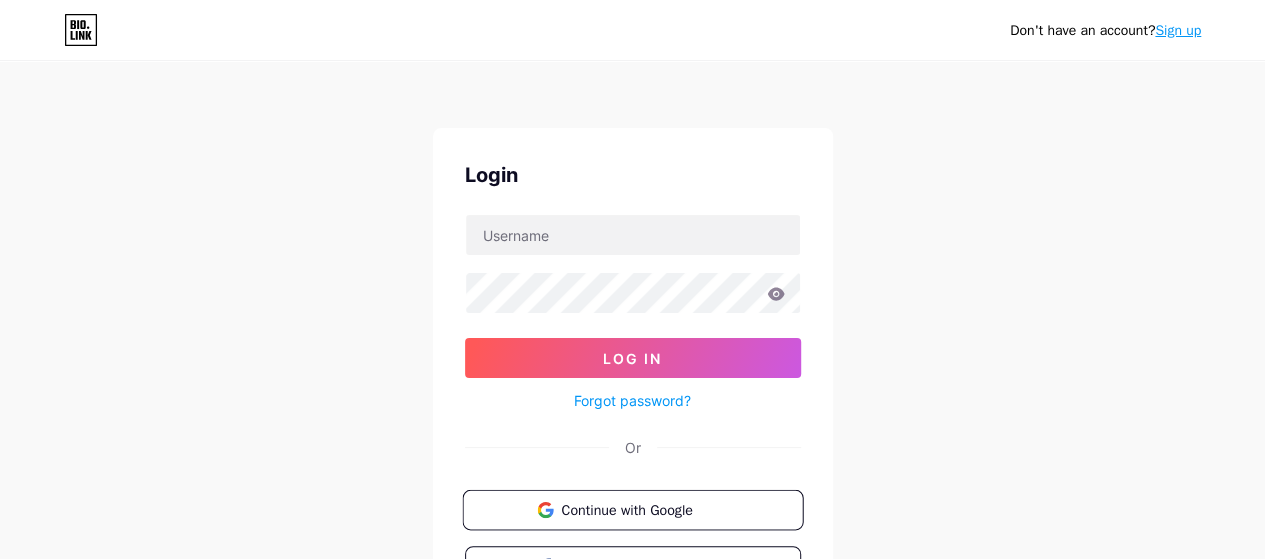 click on "Continue with Google" at bounding box center (644, 509) 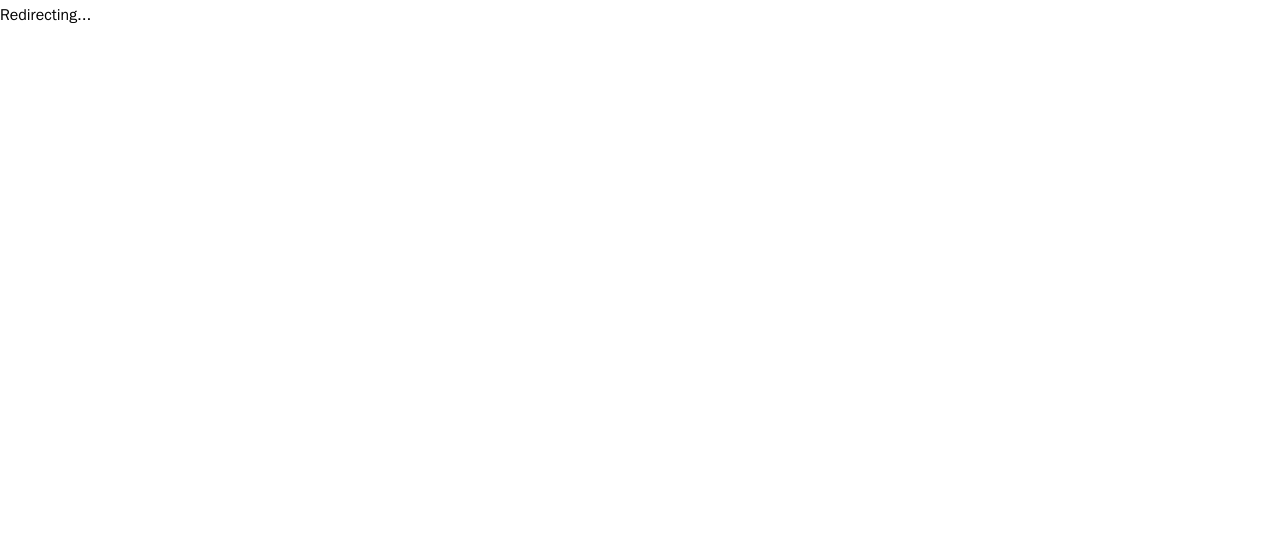 scroll, scrollTop: 0, scrollLeft: 0, axis: both 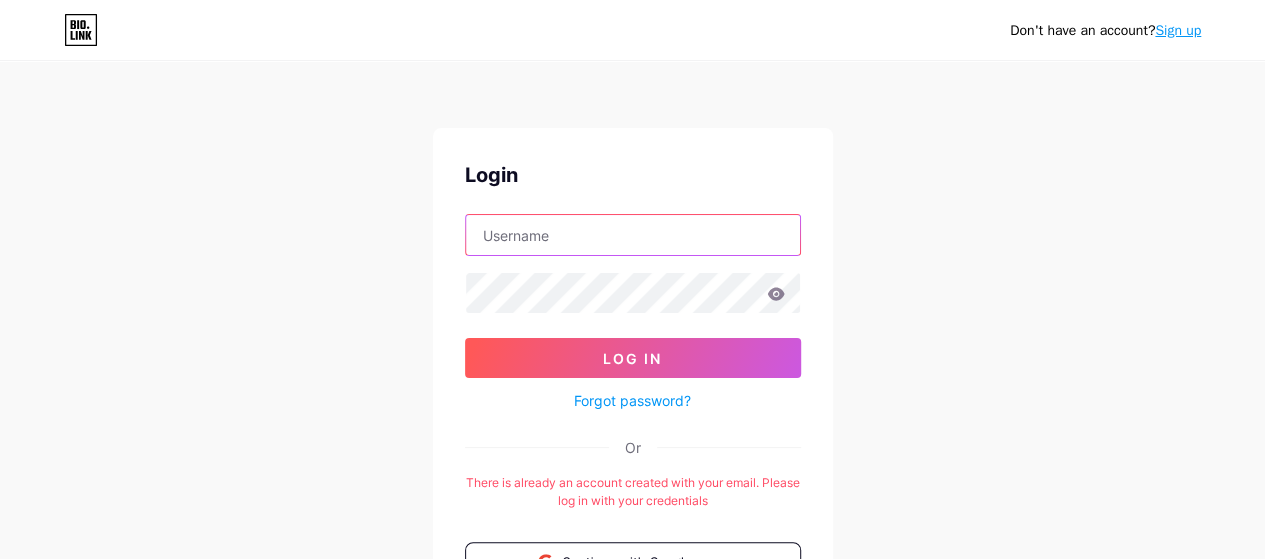 click at bounding box center (633, 235) 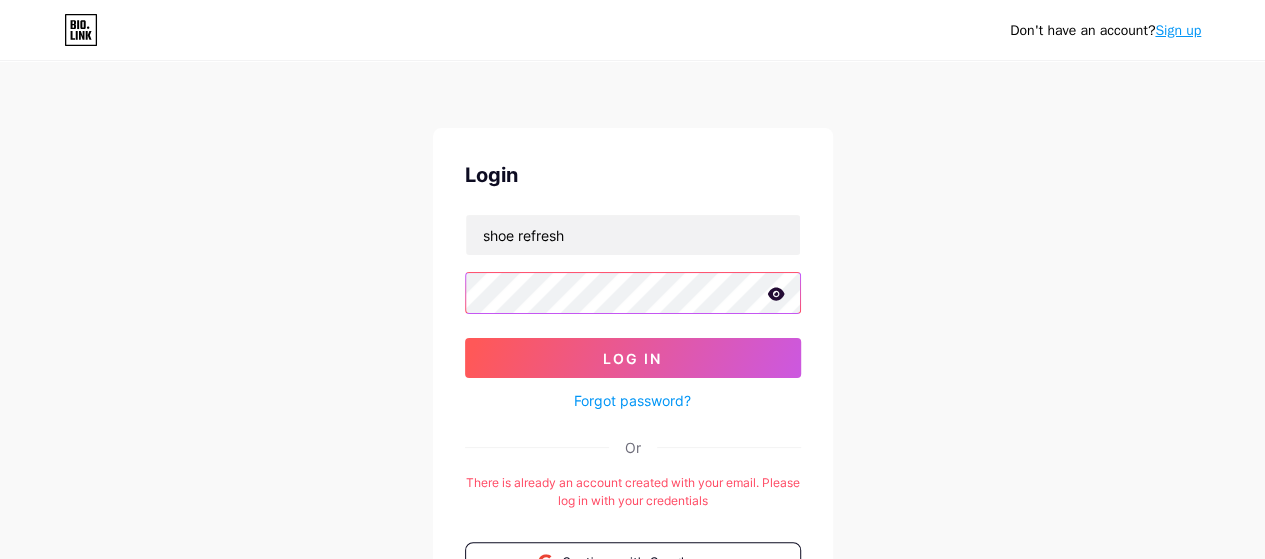click on "Log In" at bounding box center (633, 358) 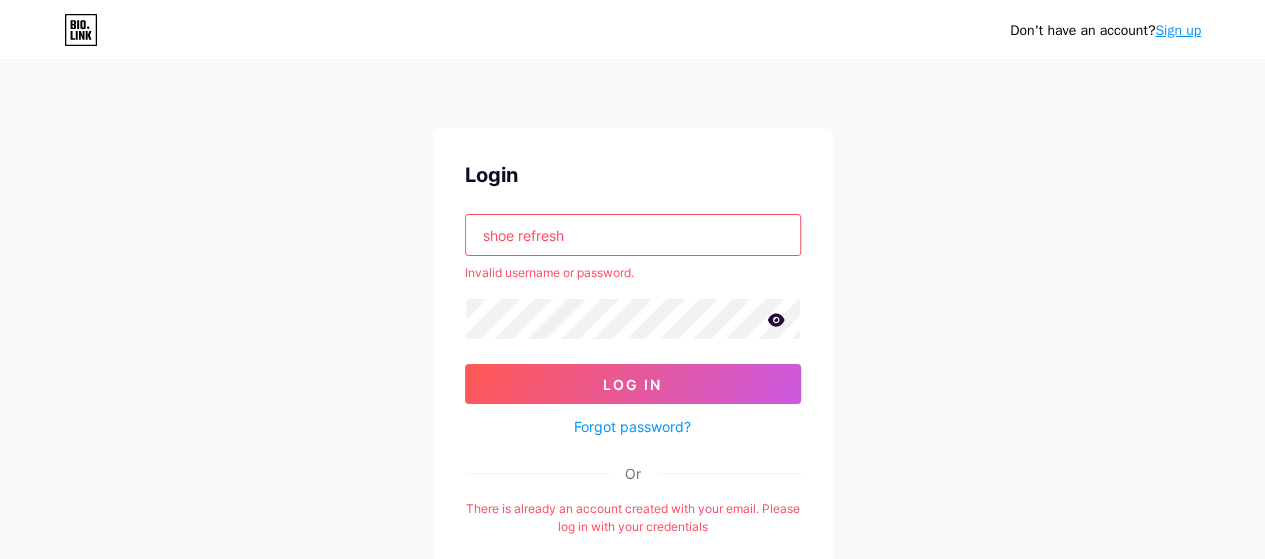 click on "shoe refresh" at bounding box center [633, 235] 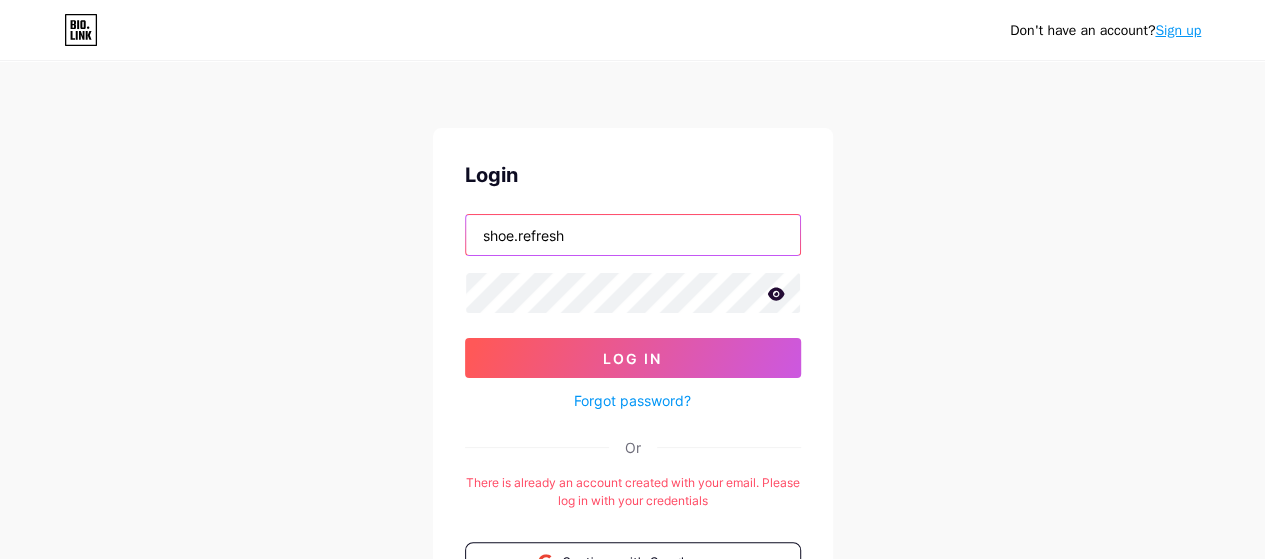 click on "Log In" at bounding box center (633, 358) 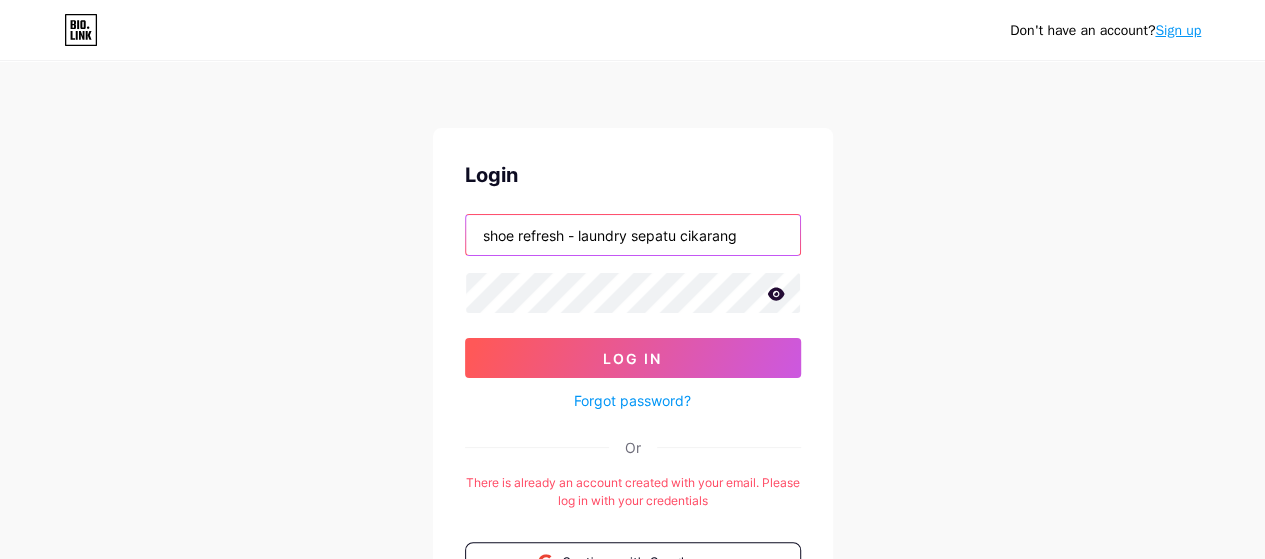 type on "shoe refresh - laundry sepatu cikarang" 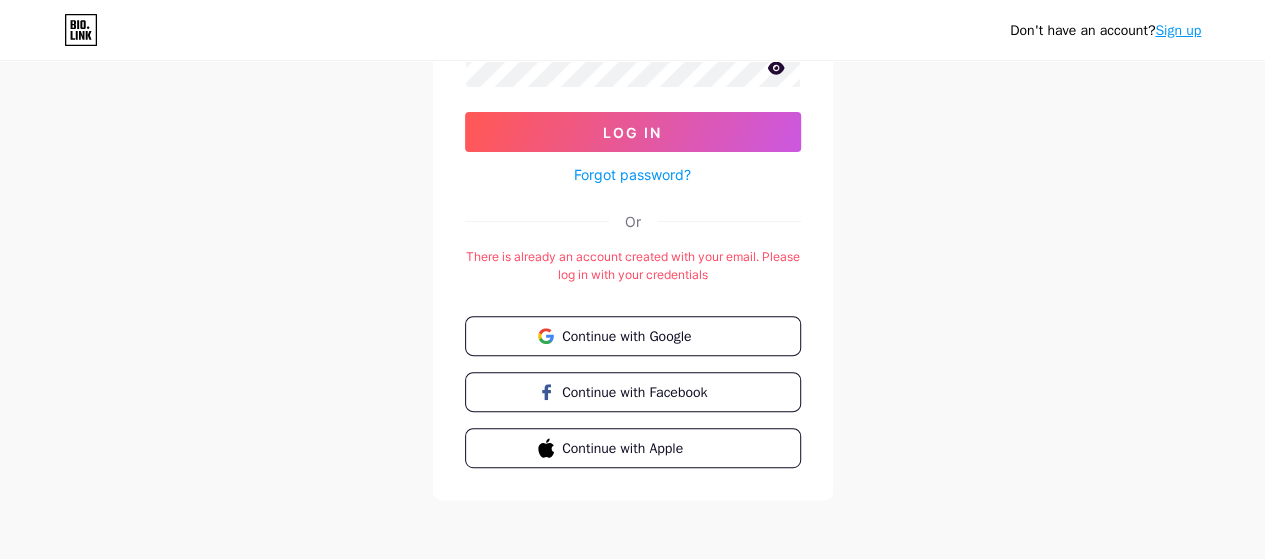 scroll, scrollTop: 253, scrollLeft: 0, axis: vertical 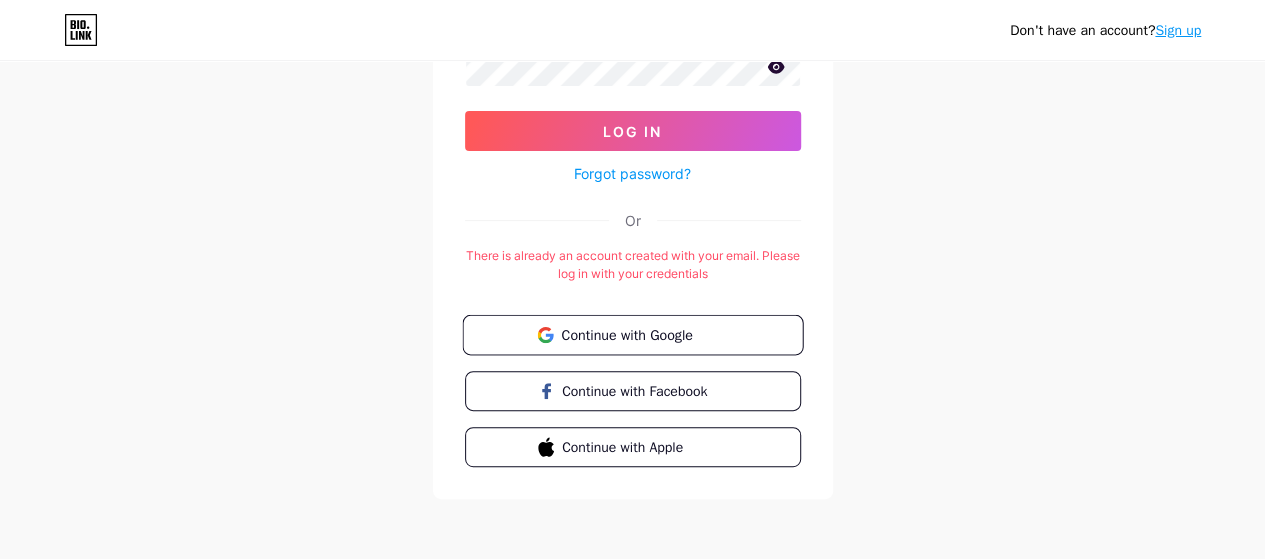 click on "Continue with Google" at bounding box center (644, 334) 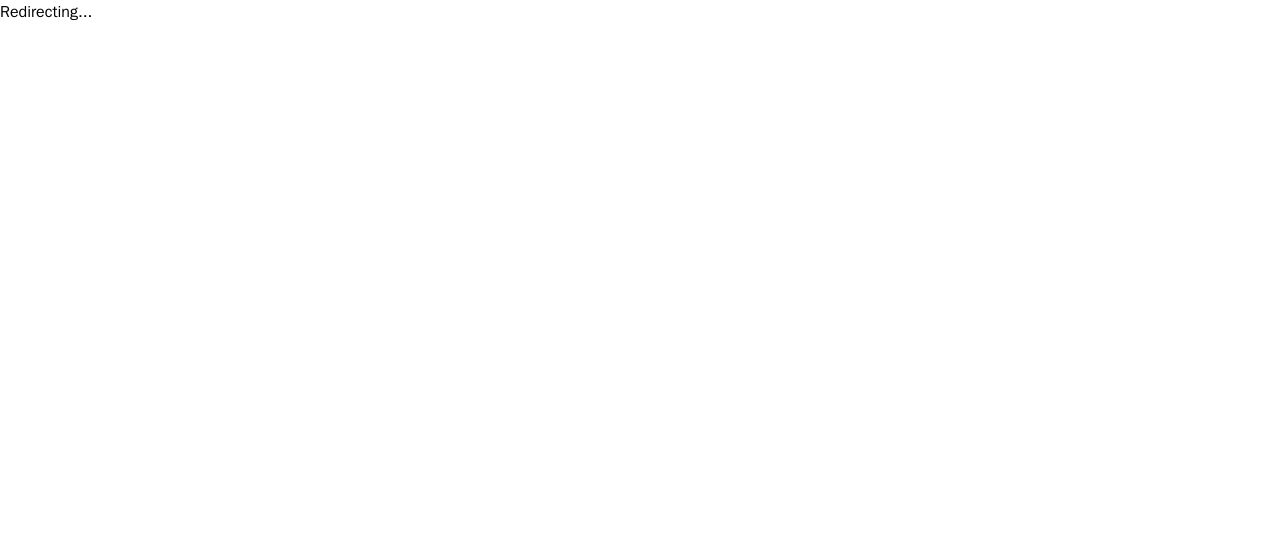 scroll, scrollTop: 0, scrollLeft: 0, axis: both 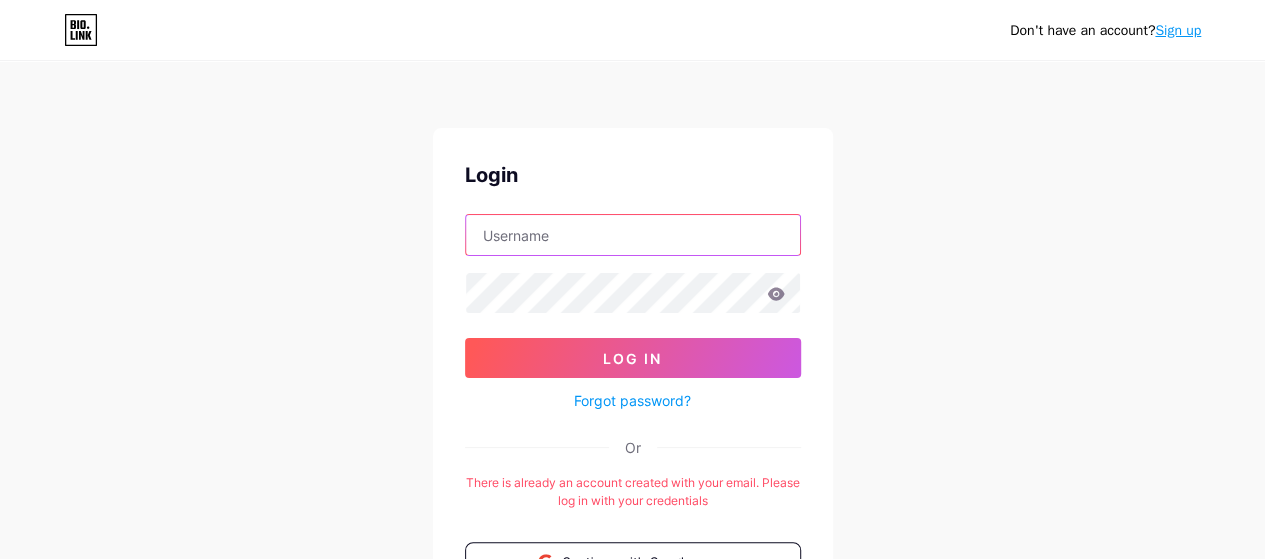 click at bounding box center [633, 235] 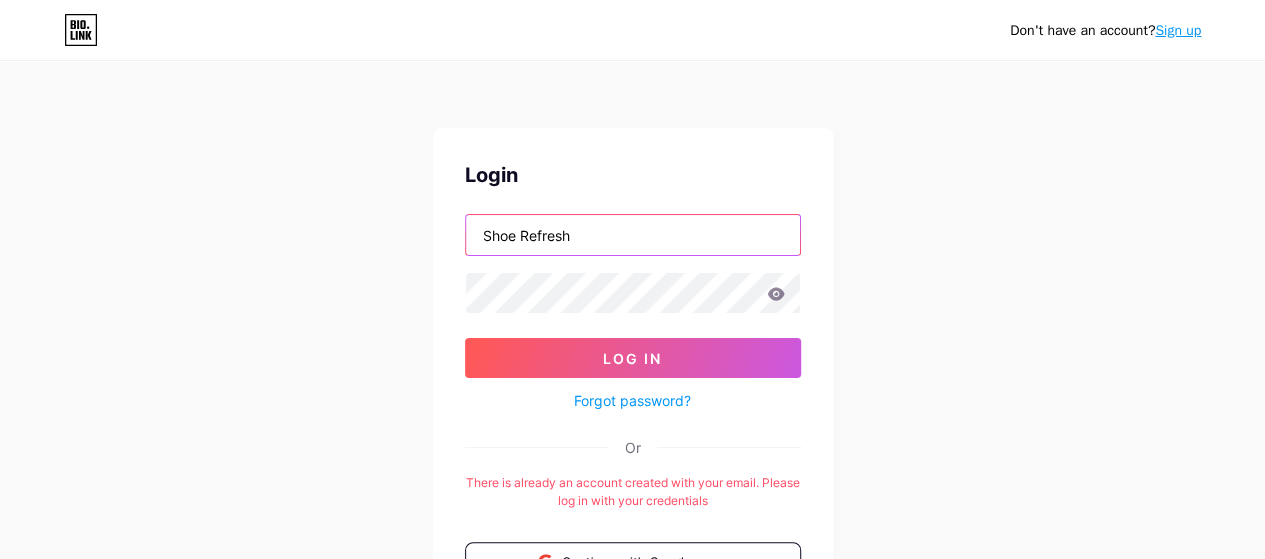 type on "Shoe Refresh" 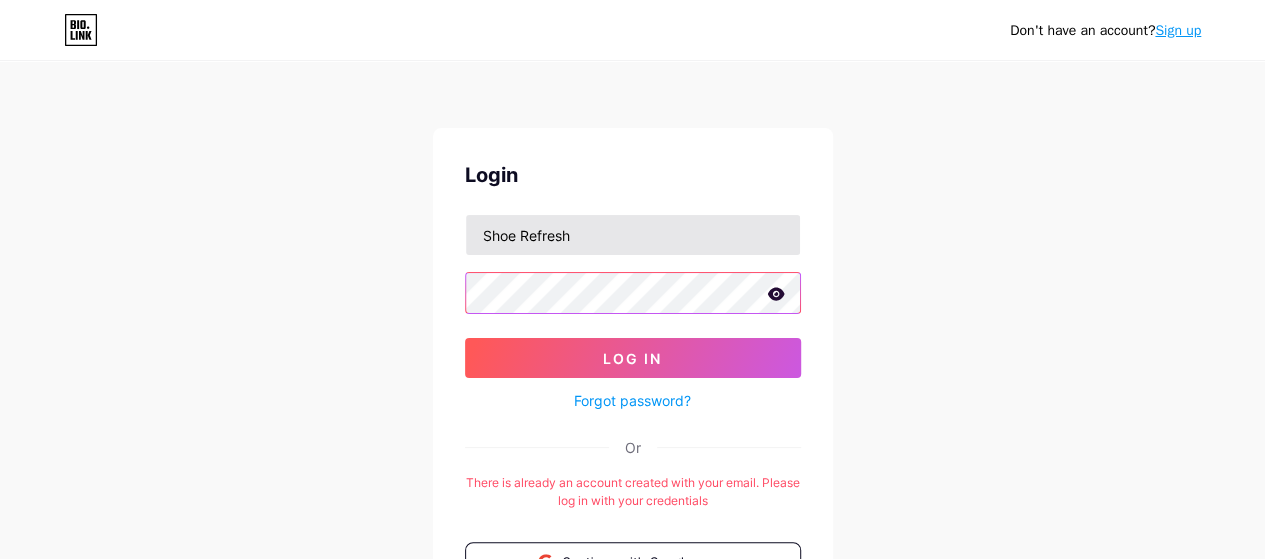 click on "Log In" at bounding box center (633, 358) 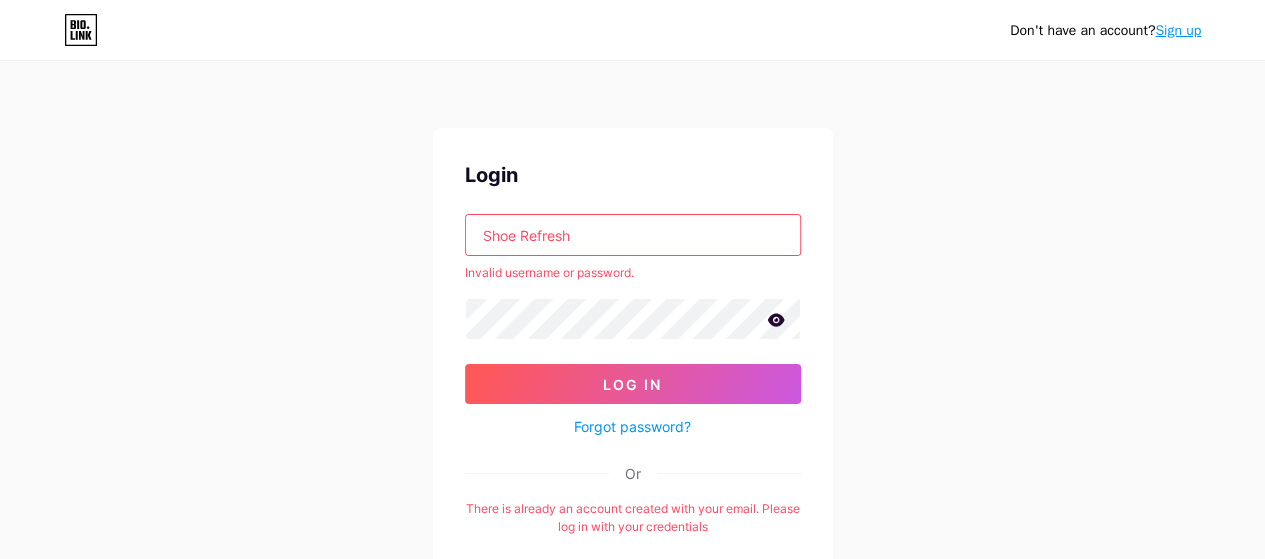 click on "Forgot password?" at bounding box center (632, 426) 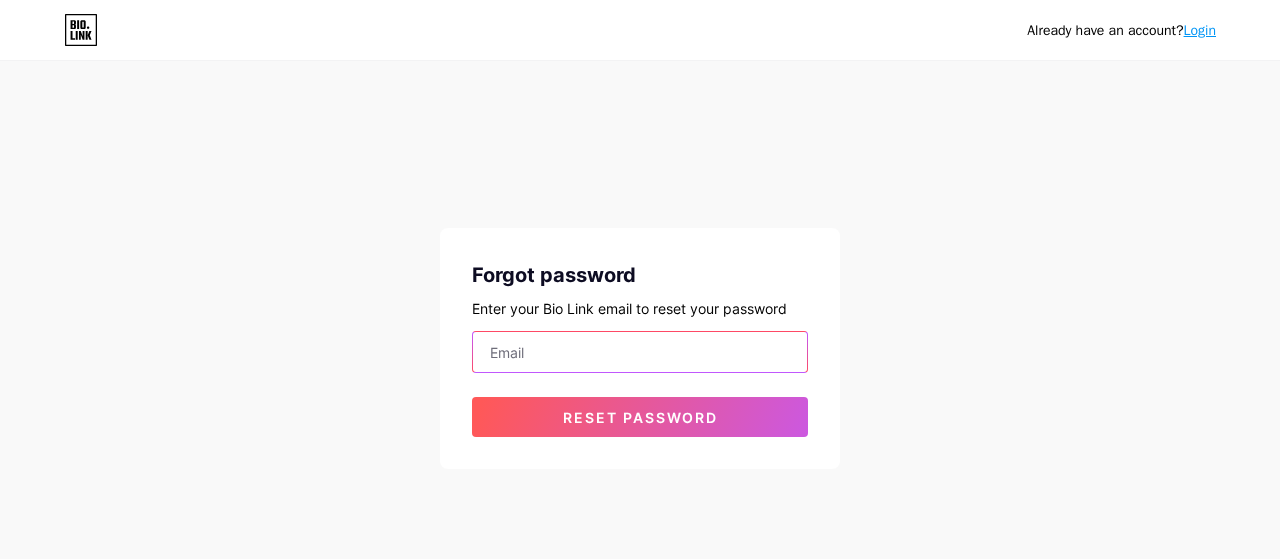click at bounding box center [640, 352] 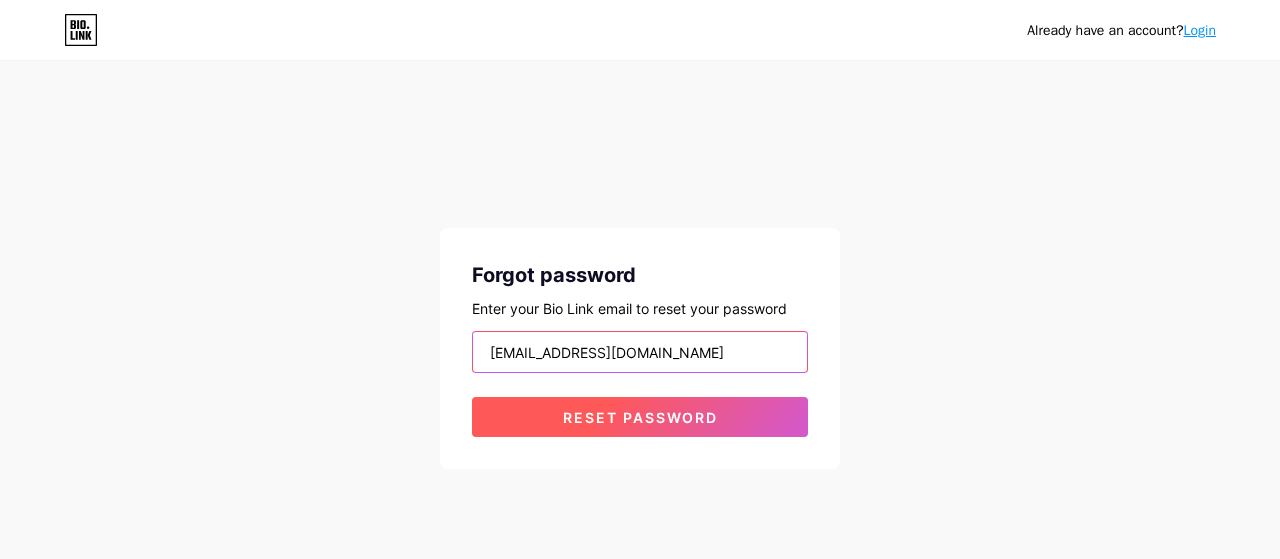 type on "[EMAIL_ADDRESS][DOMAIN_NAME]" 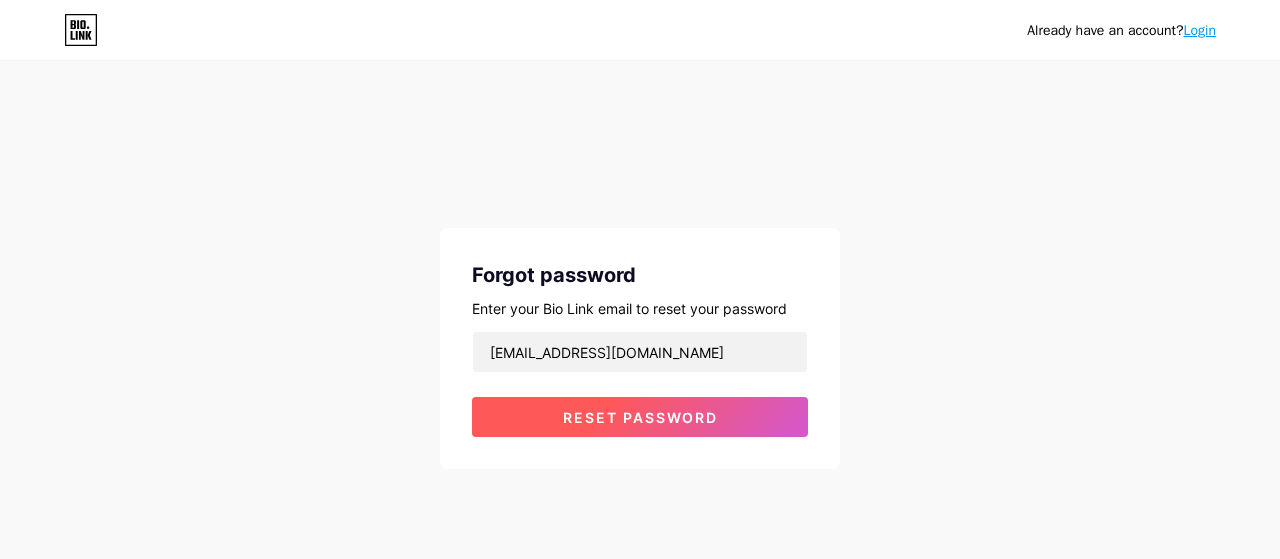 click on "Reset password" at bounding box center [640, 417] 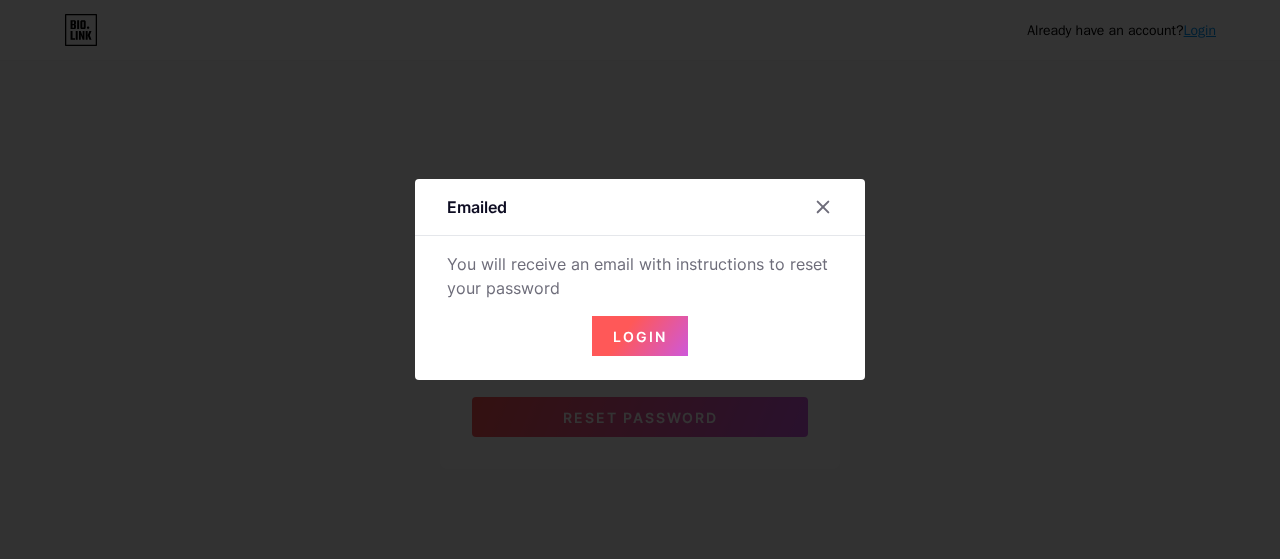 click on "Login" at bounding box center [640, 336] 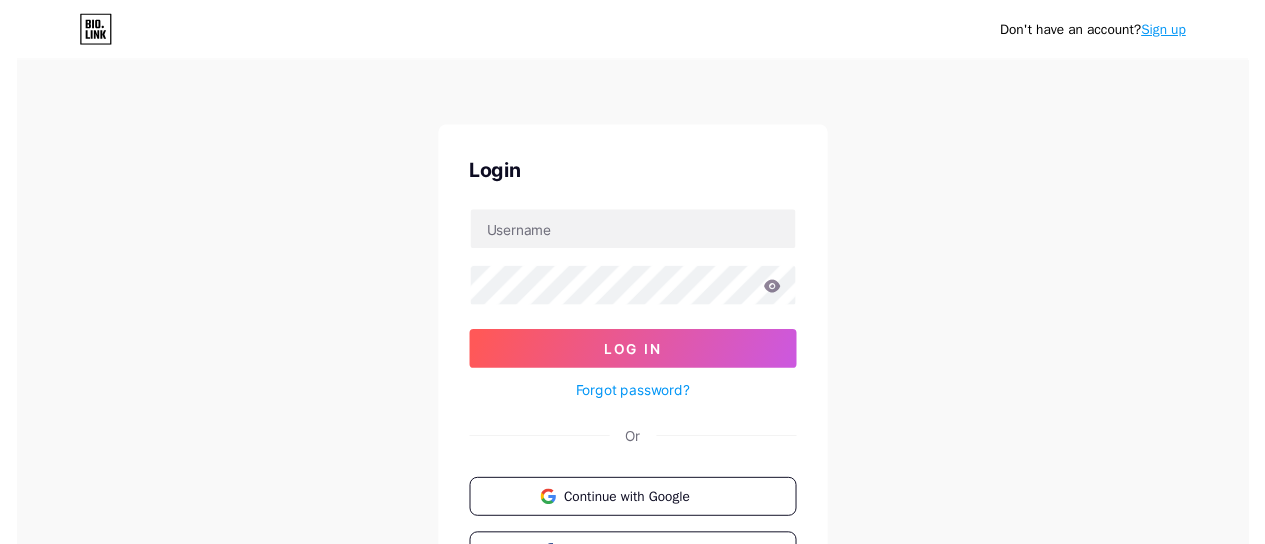 scroll, scrollTop: 0, scrollLeft: 0, axis: both 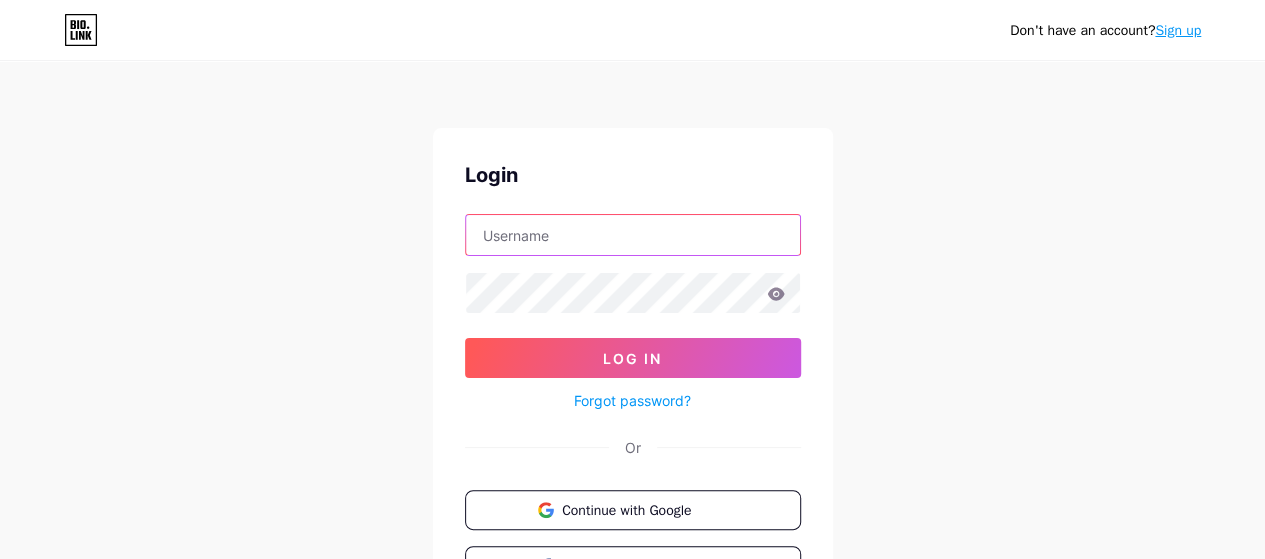 click at bounding box center [633, 235] 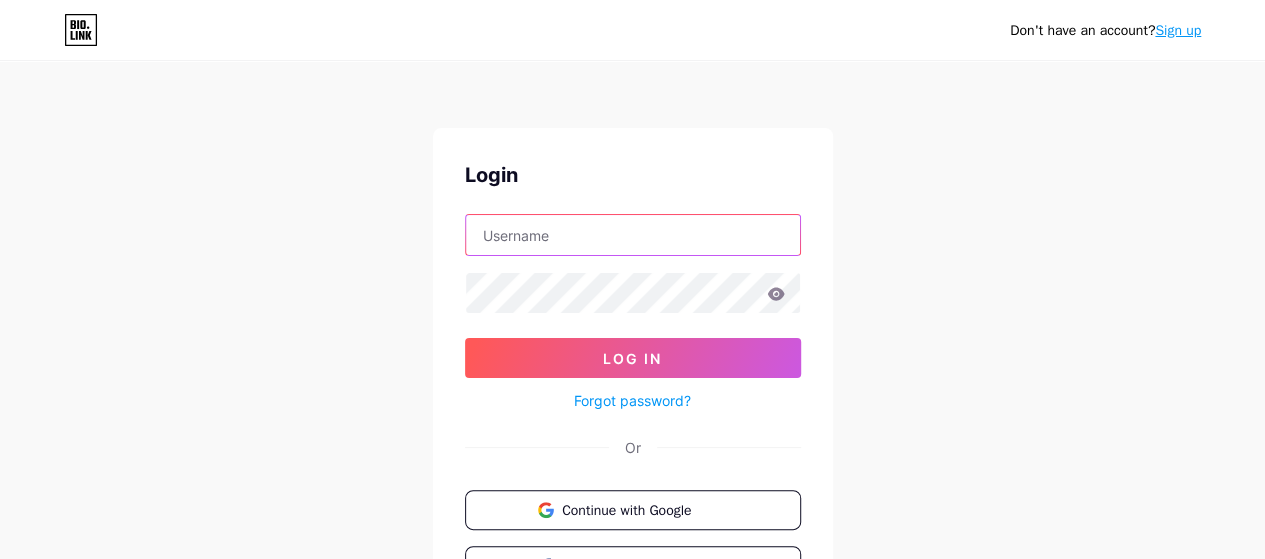 type on "[EMAIL_ADDRESS][DOMAIN_NAME]" 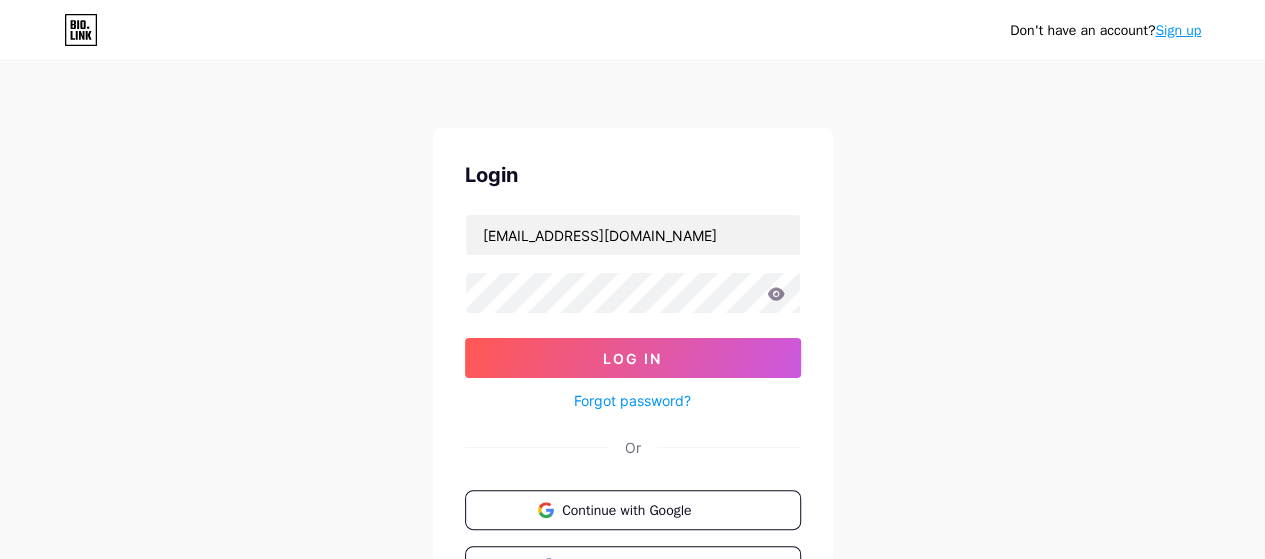 click 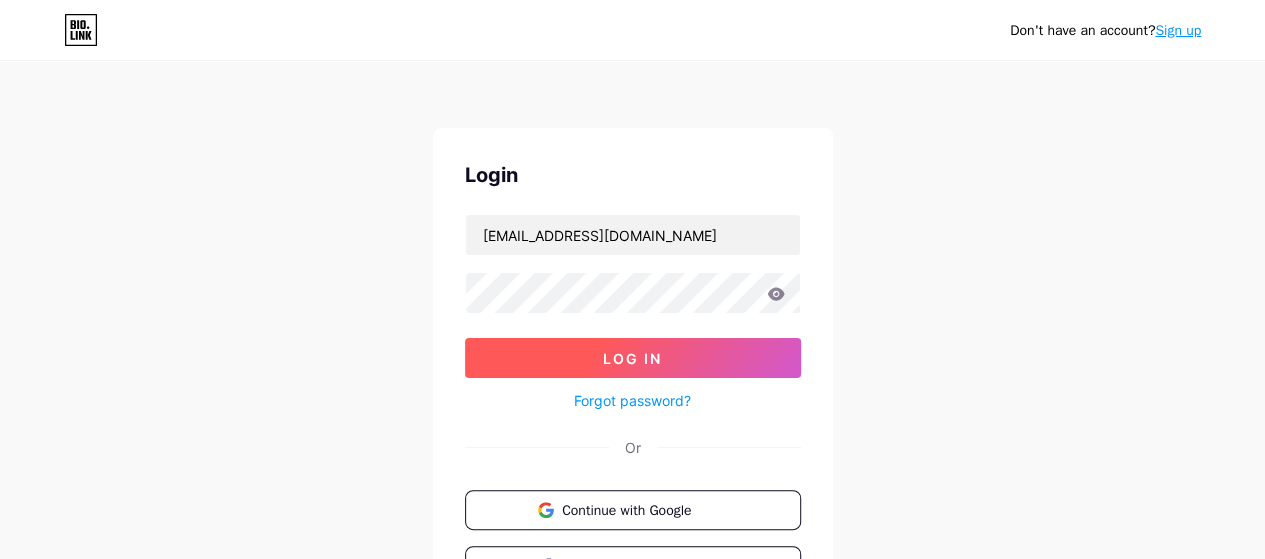 click on "Log In" at bounding box center (633, 358) 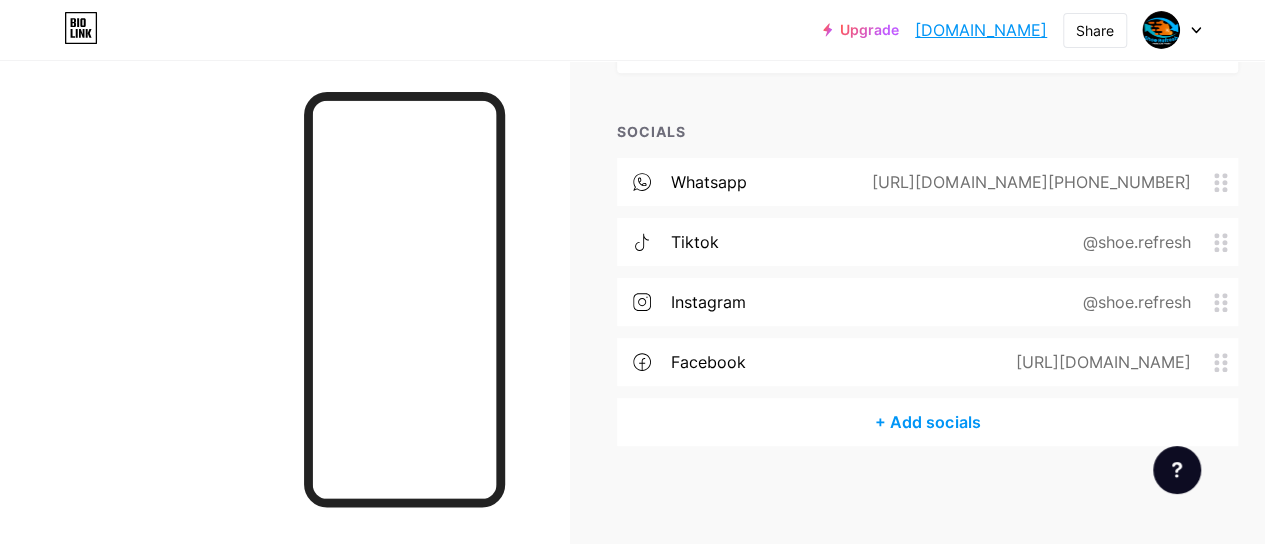 scroll, scrollTop: 551, scrollLeft: 0, axis: vertical 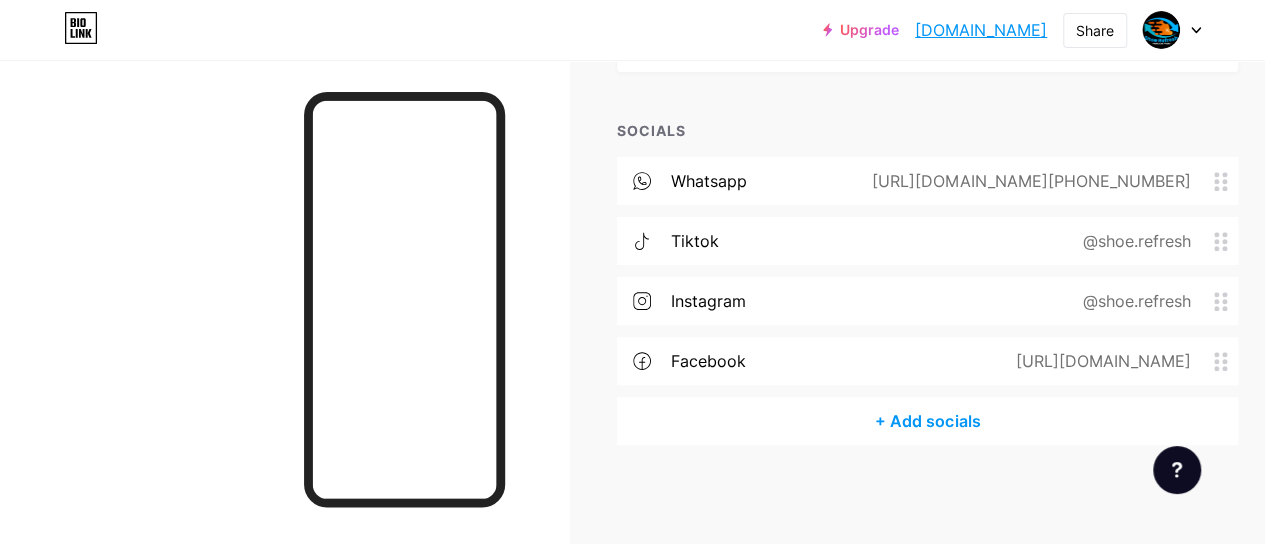 click on "+ Add socials" at bounding box center (927, 421) 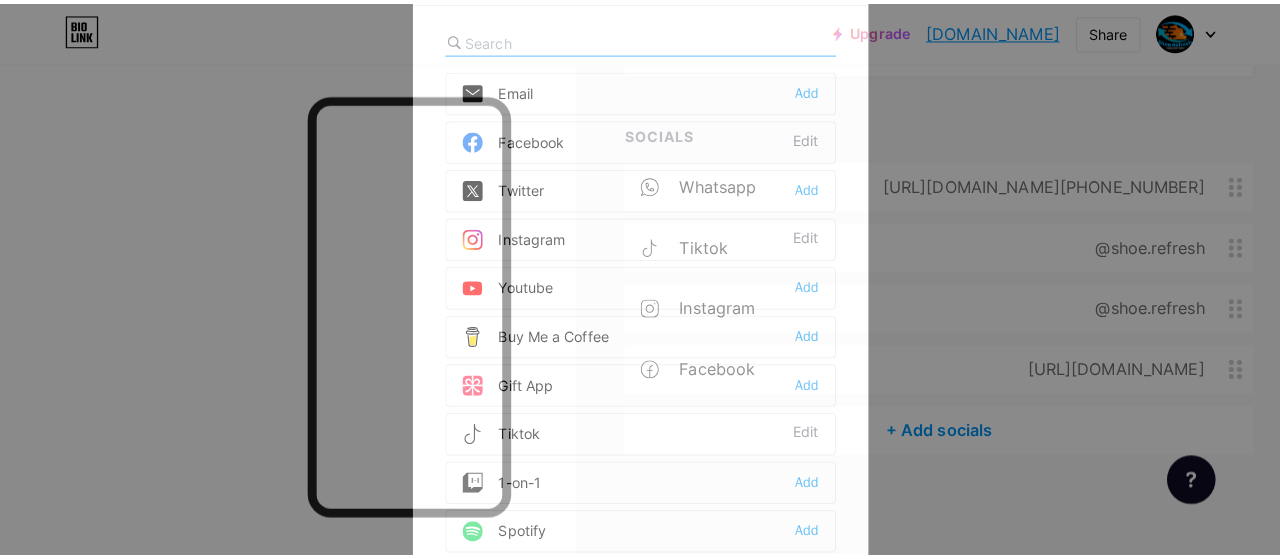 scroll, scrollTop: 536, scrollLeft: 0, axis: vertical 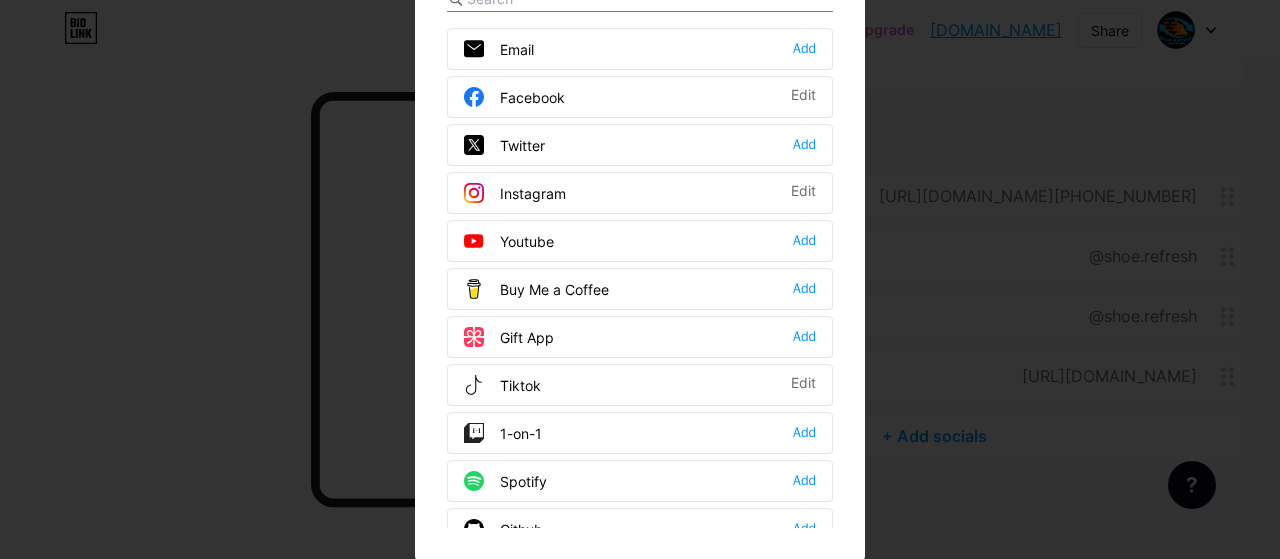 click at bounding box center (640, 232) 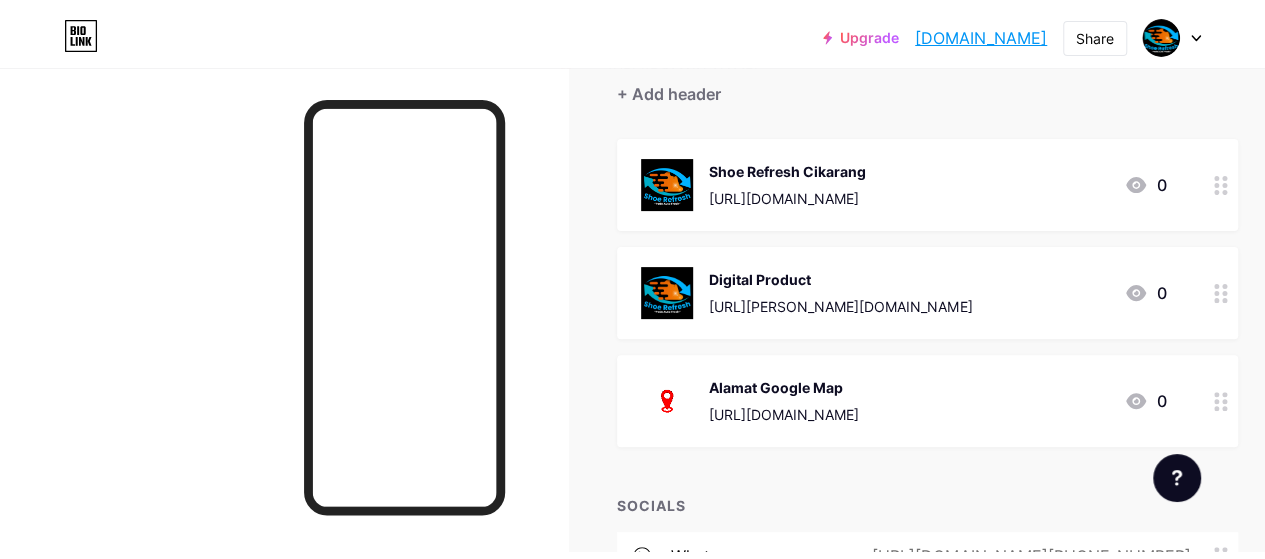 scroll, scrollTop: 0, scrollLeft: 0, axis: both 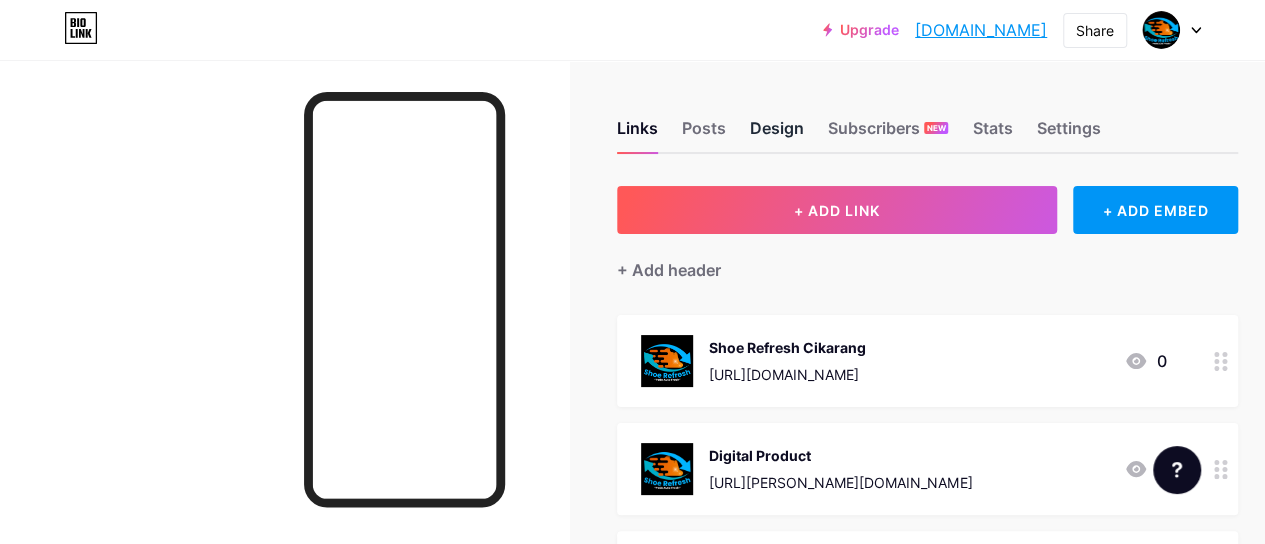 click on "Design" at bounding box center [777, 134] 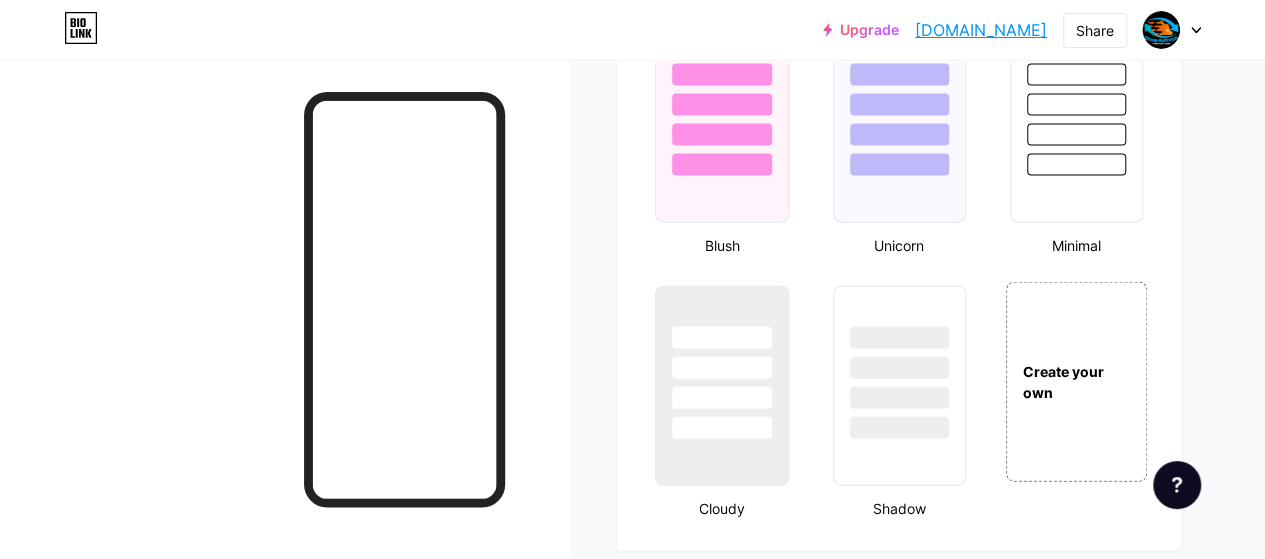 scroll, scrollTop: 2200, scrollLeft: 0, axis: vertical 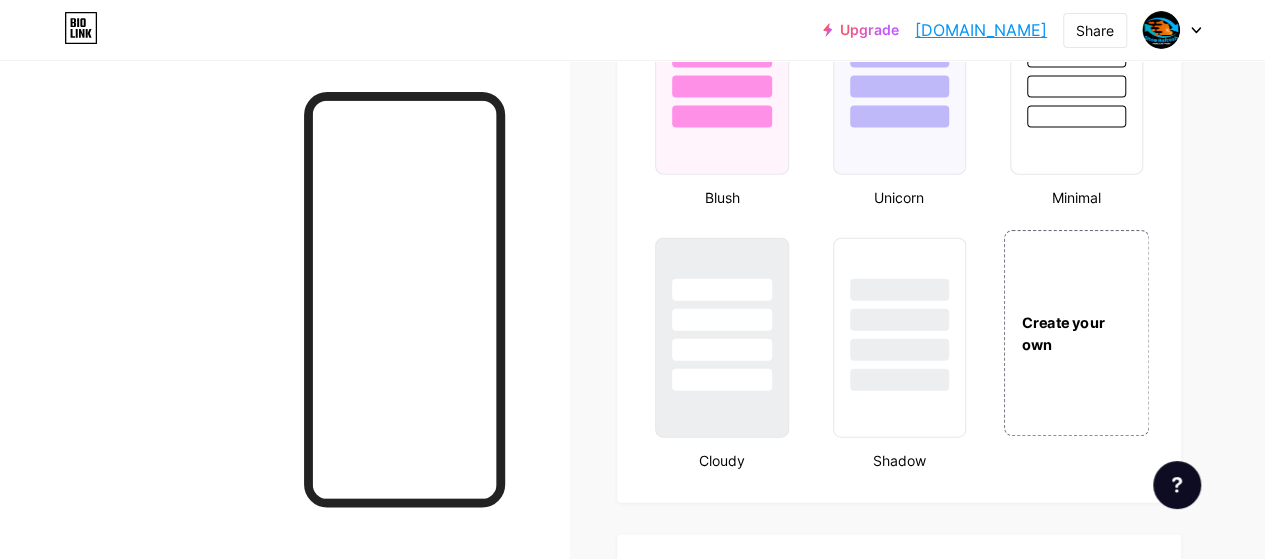 click on "Create your own" at bounding box center (1076, 333) 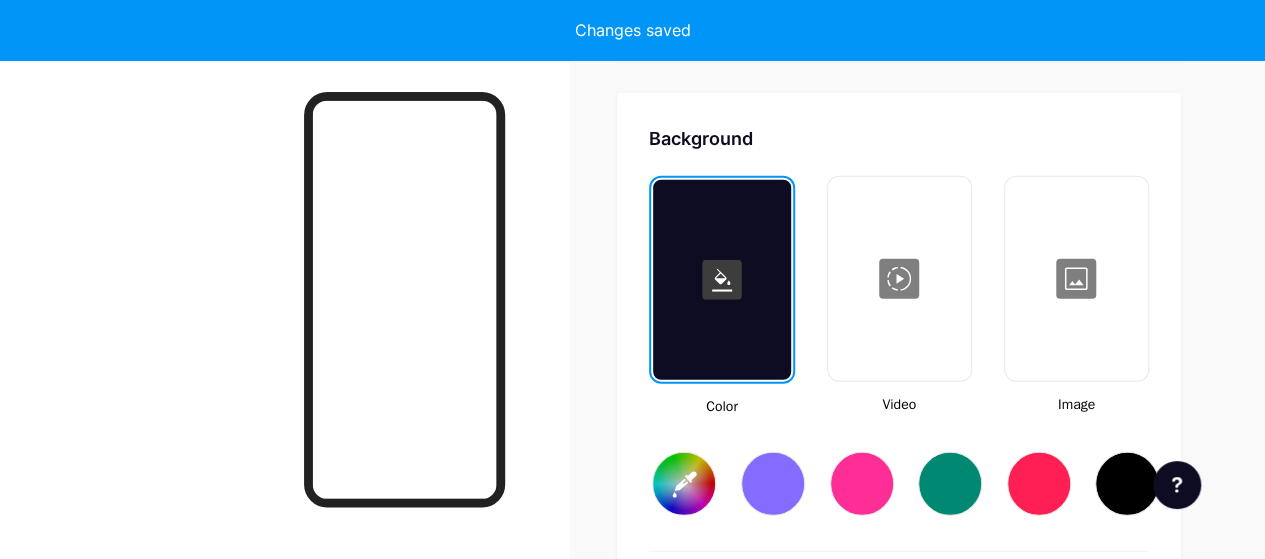 scroll, scrollTop: 2655, scrollLeft: 0, axis: vertical 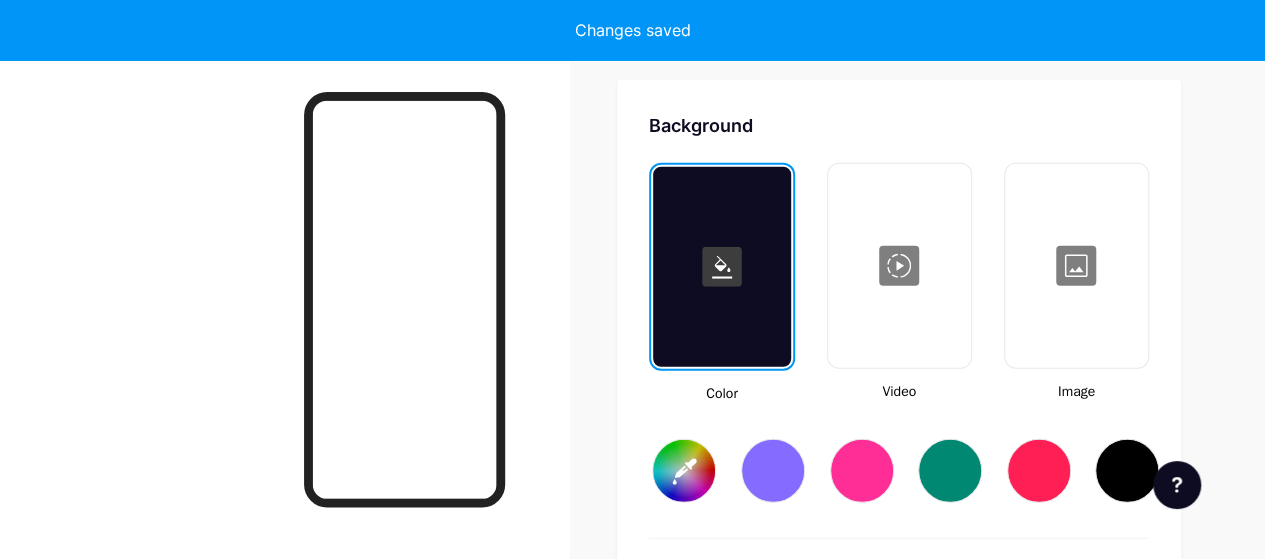 type on "#ffffff" 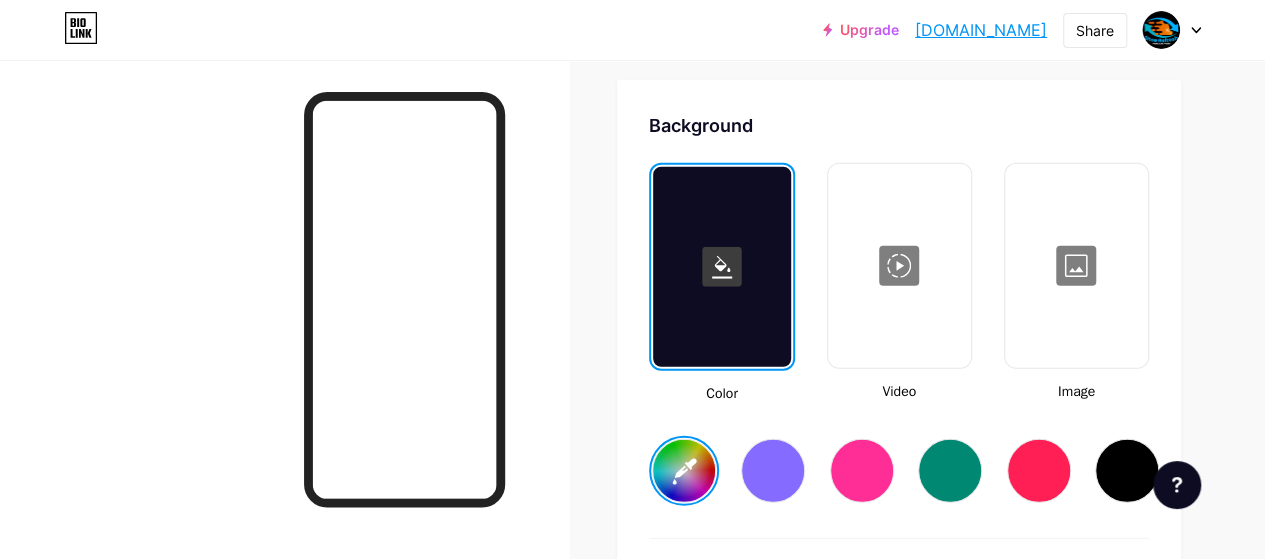 click at bounding box center [1076, 266] 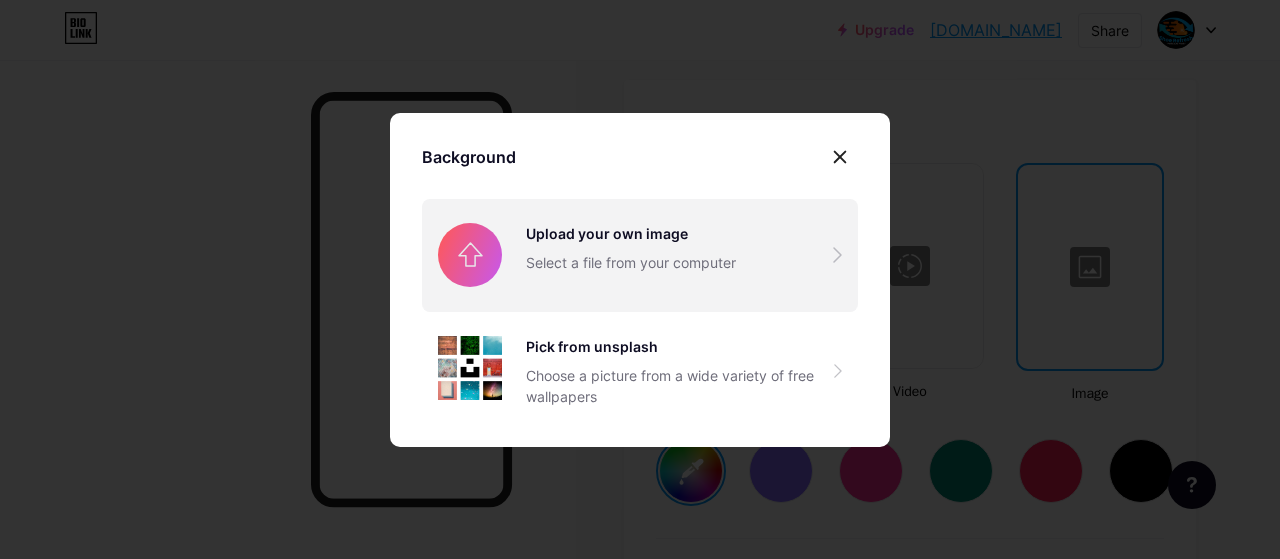 click at bounding box center [640, 255] 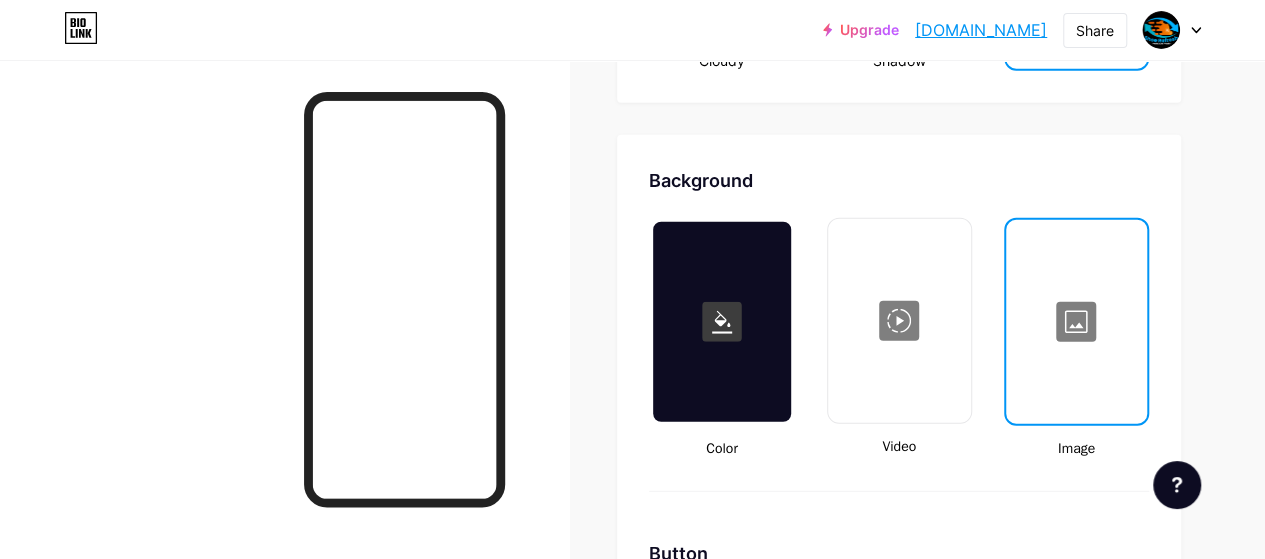 scroll, scrollTop: 2514, scrollLeft: 0, axis: vertical 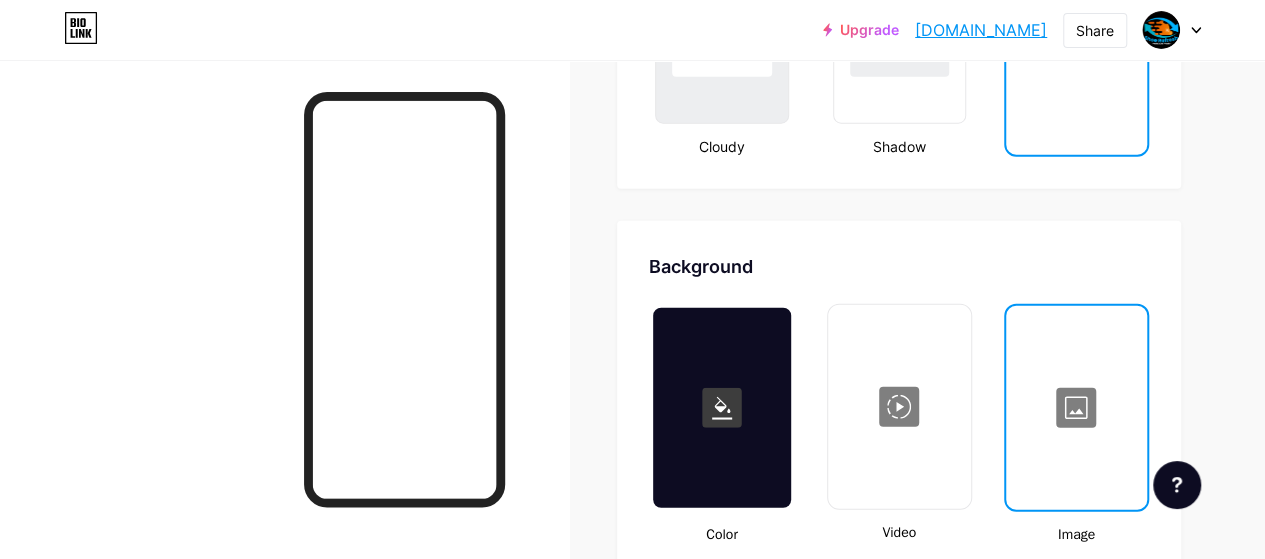 click at bounding box center (1076, 408) 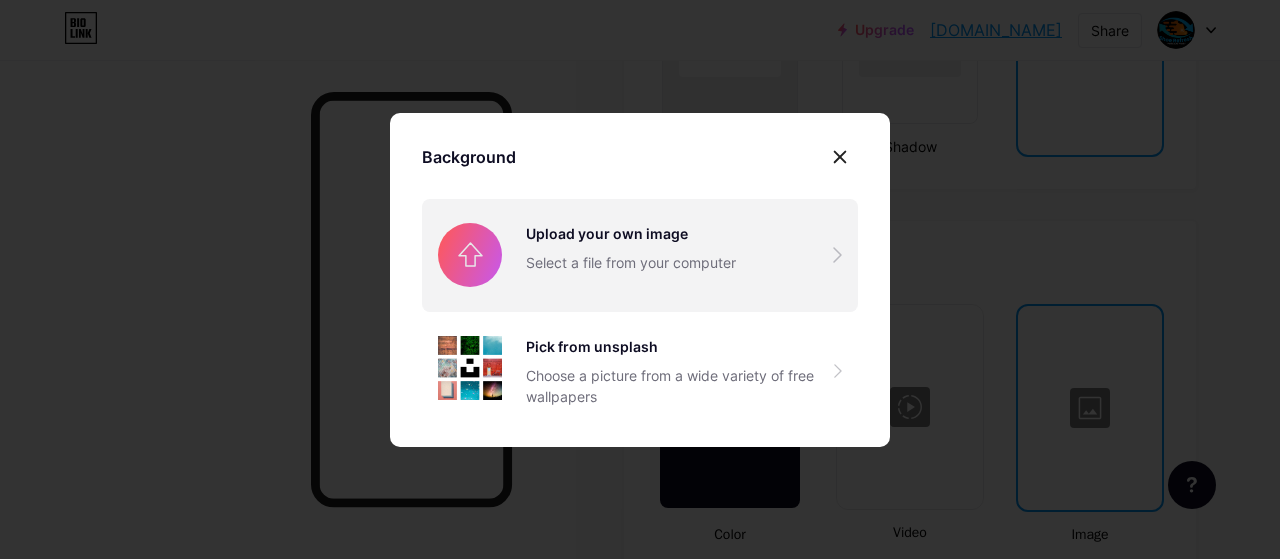click at bounding box center (640, 255) 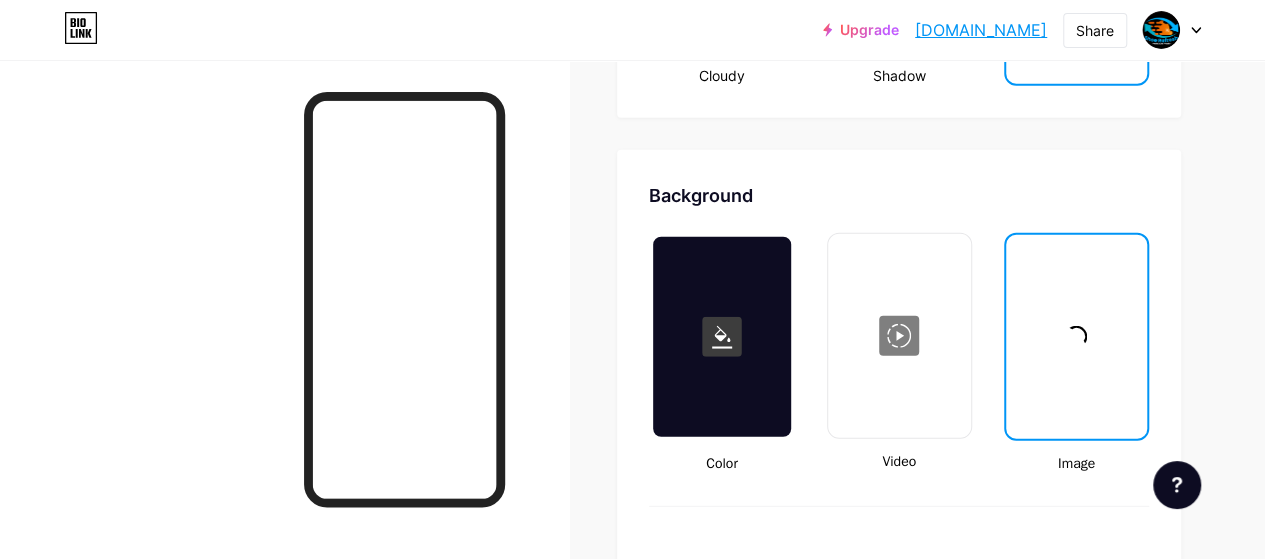 scroll, scrollTop: 2614, scrollLeft: 0, axis: vertical 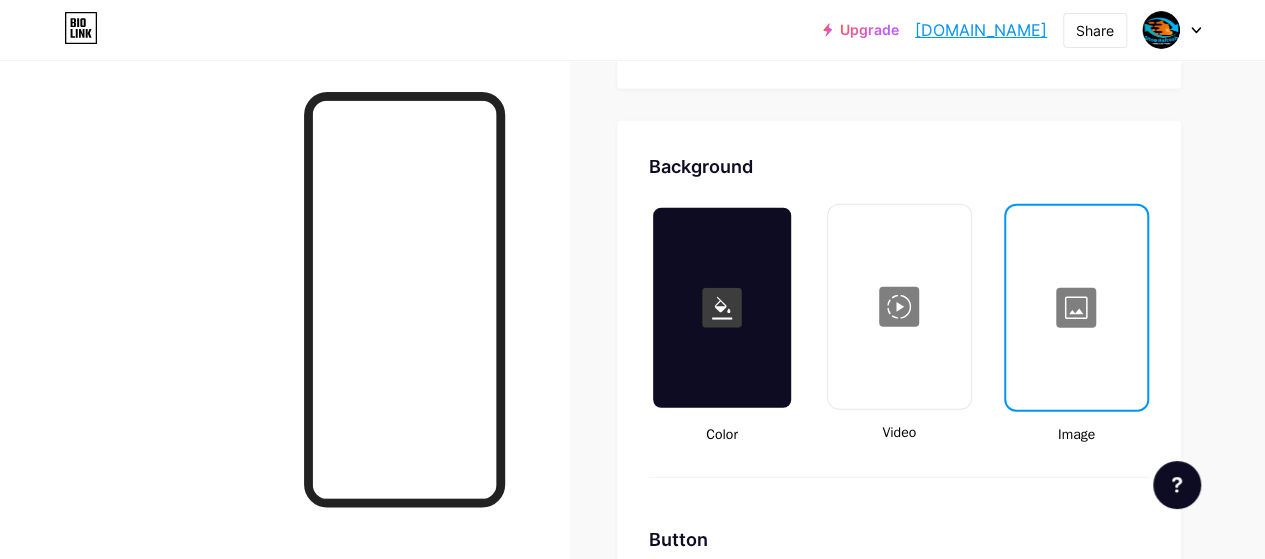 click at bounding box center (721, 308) 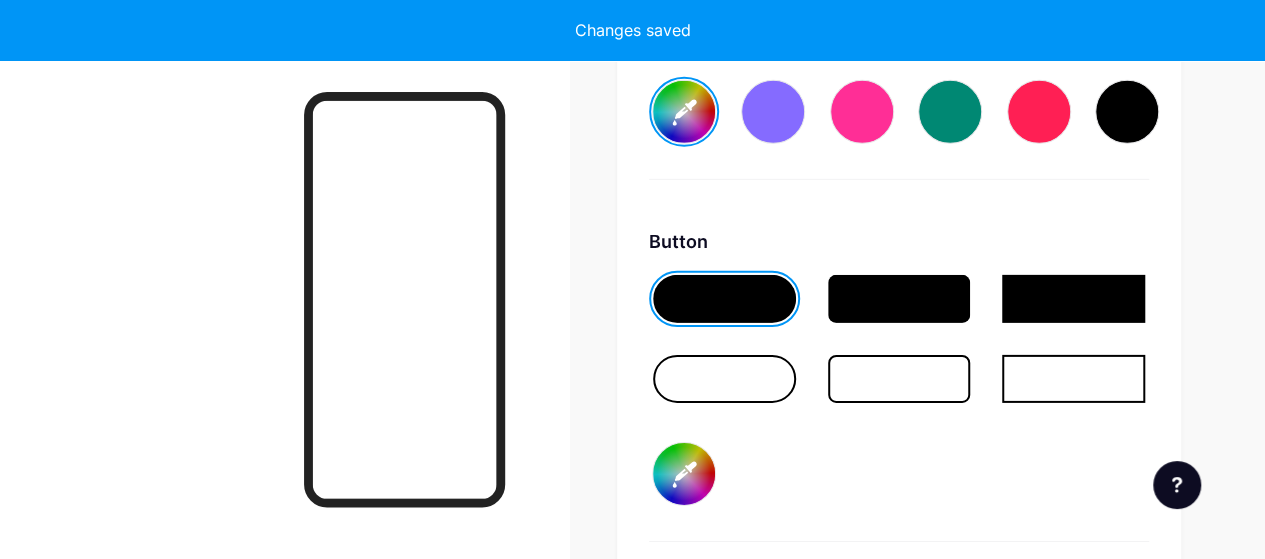 type on "#ffffff" 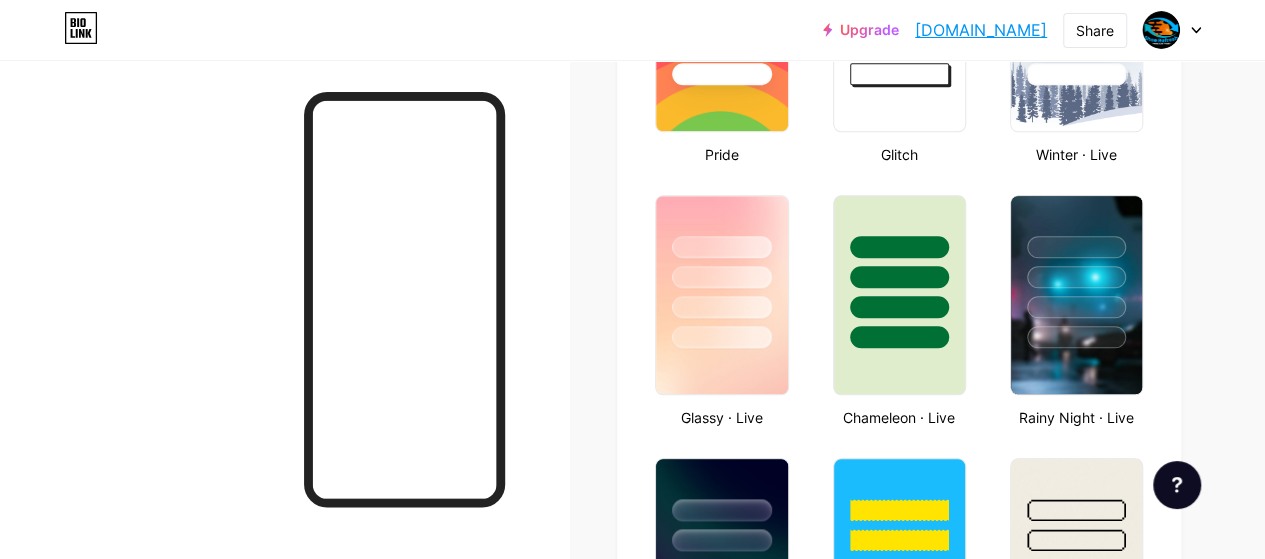 scroll, scrollTop: 714, scrollLeft: 0, axis: vertical 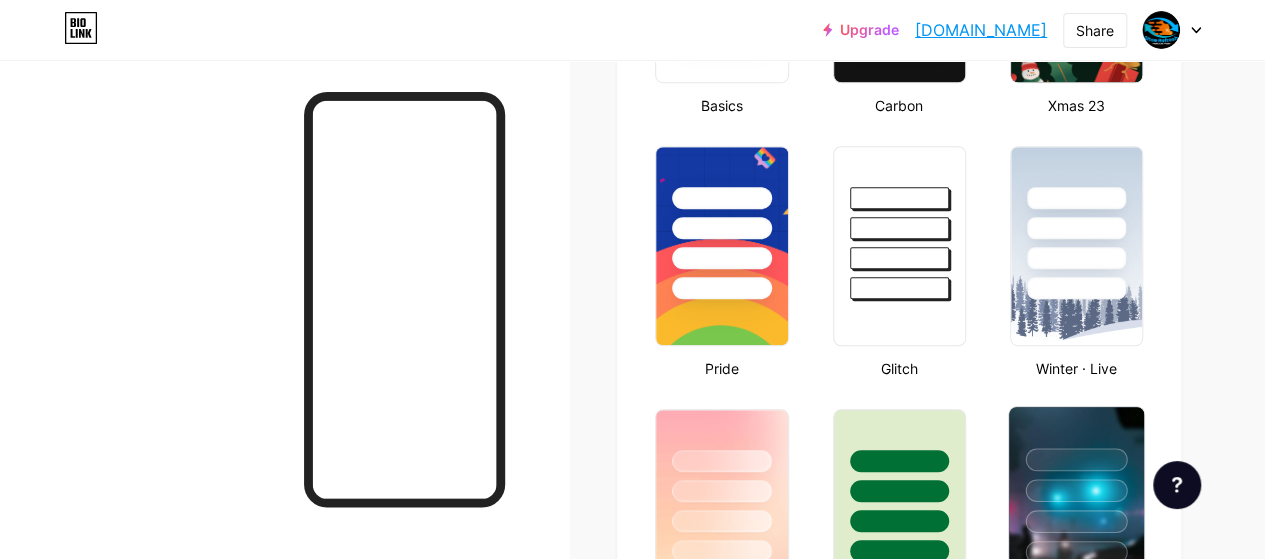 click at bounding box center [1076, 459] 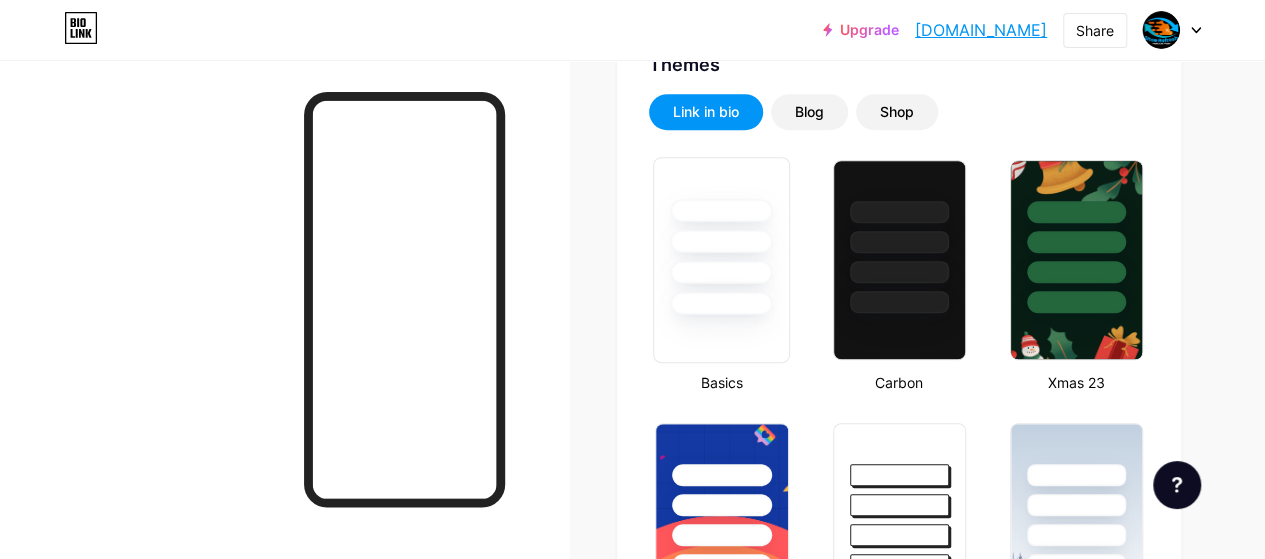 scroll, scrollTop: 0, scrollLeft: 0, axis: both 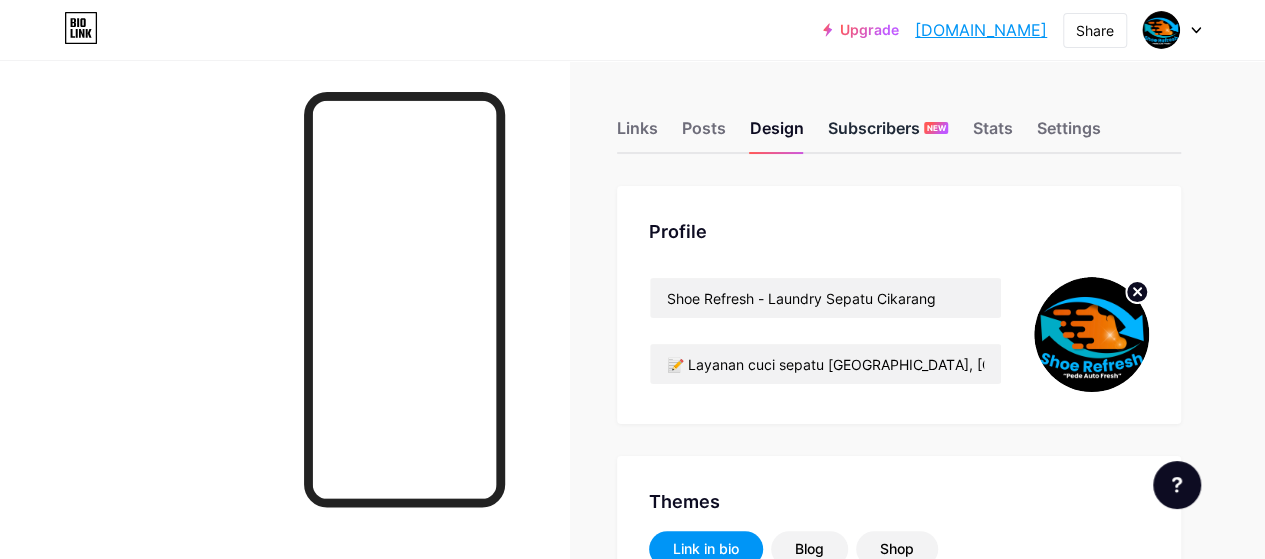 click on "Subscribers
NEW" at bounding box center [888, 134] 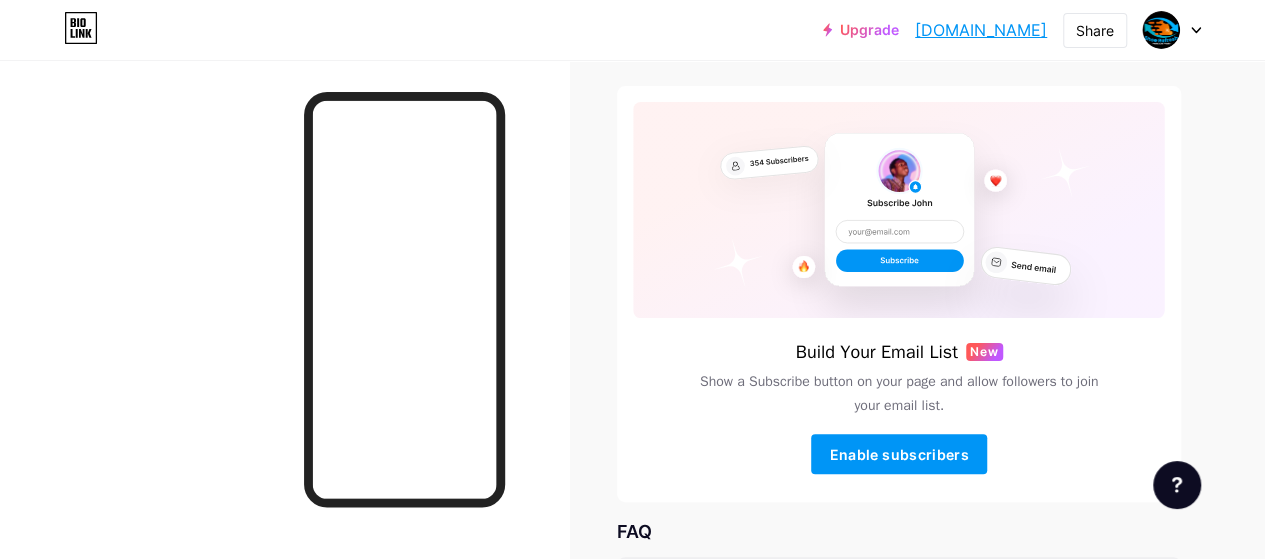 scroll, scrollTop: 378, scrollLeft: 0, axis: vertical 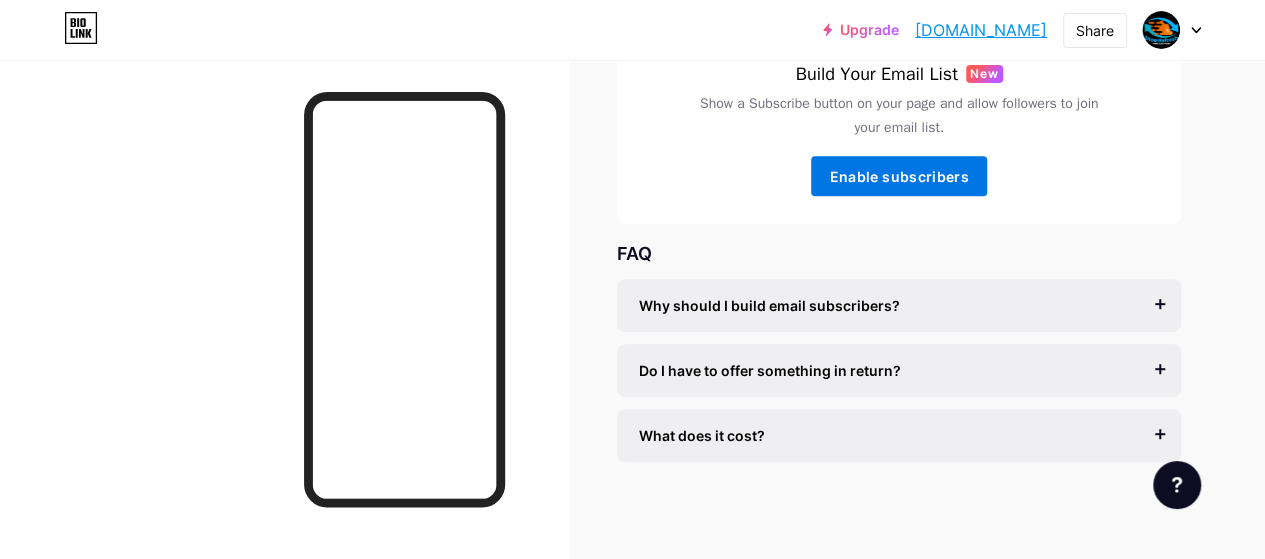 click on "Enable subscribers" at bounding box center [898, 176] 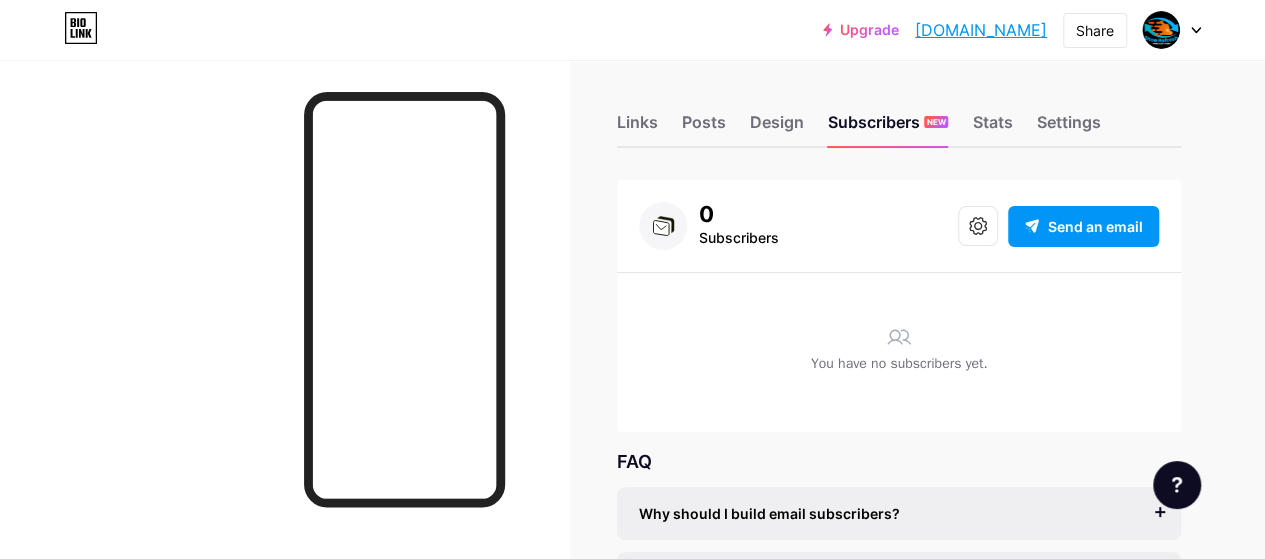 scroll, scrollTop: 0, scrollLeft: 0, axis: both 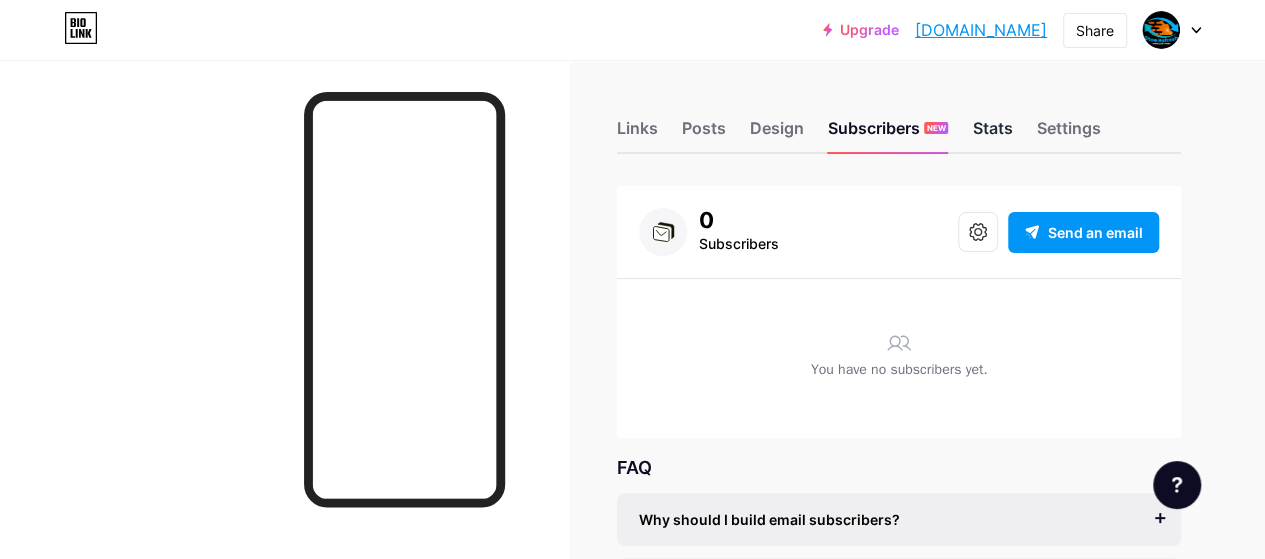 click on "Stats" at bounding box center (992, 134) 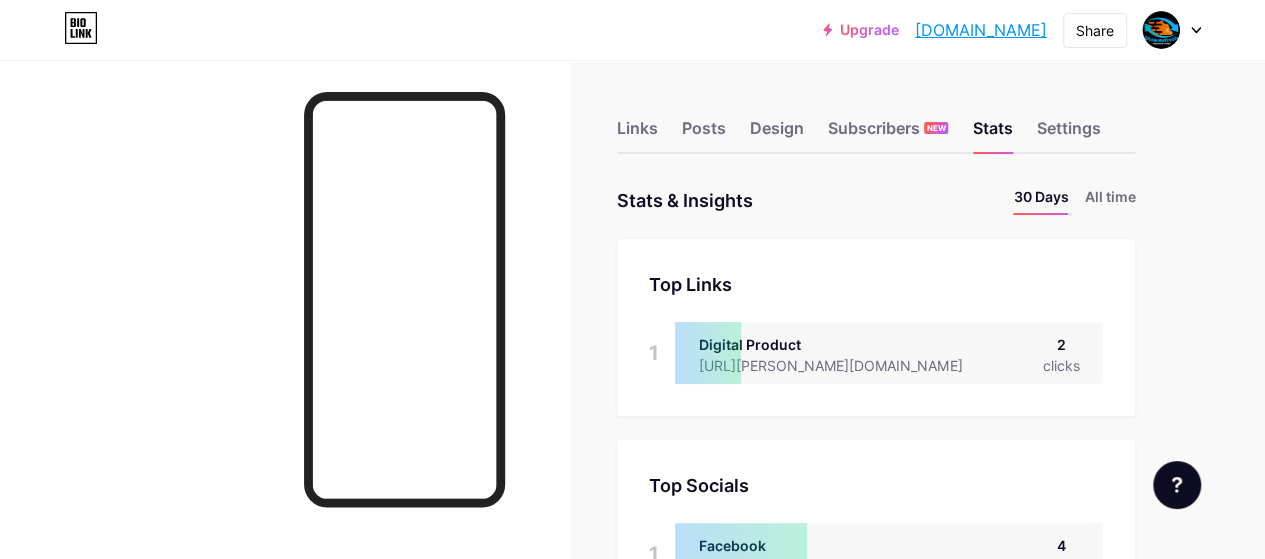 scroll, scrollTop: 999440, scrollLeft: 998735, axis: both 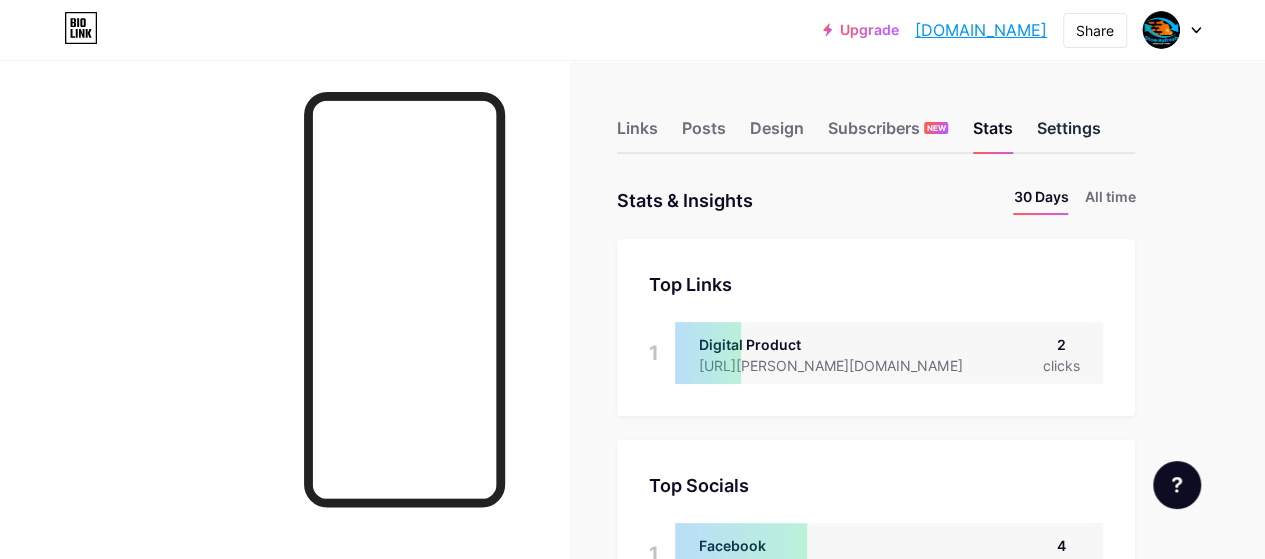 click on "Settings" at bounding box center (1068, 134) 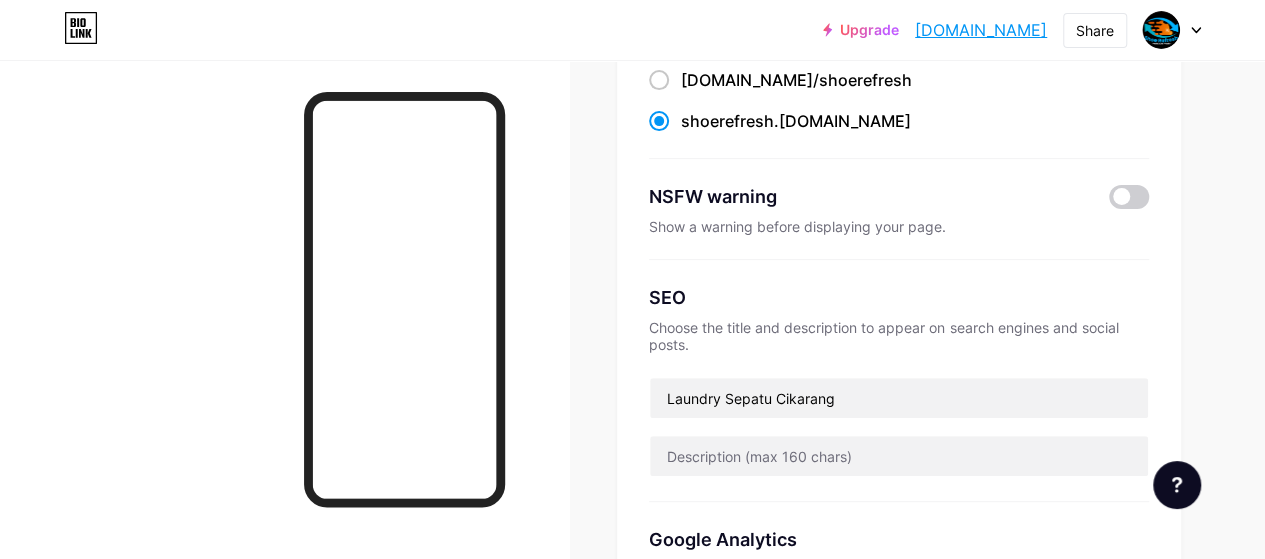 scroll, scrollTop: 0, scrollLeft: 0, axis: both 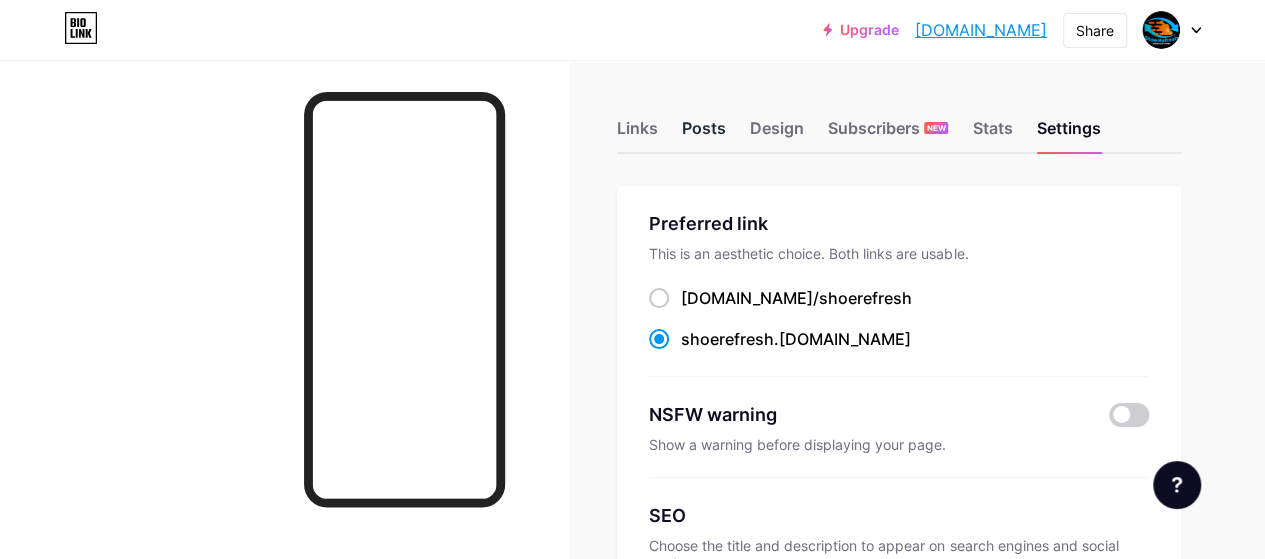 click on "Posts" at bounding box center [704, 134] 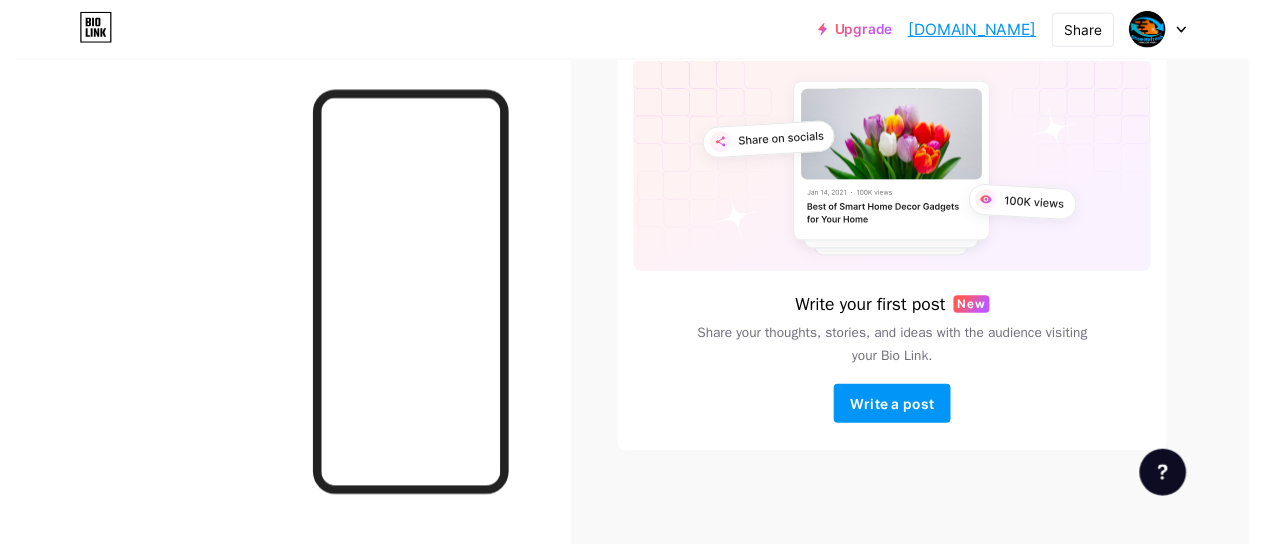 scroll, scrollTop: 0, scrollLeft: 0, axis: both 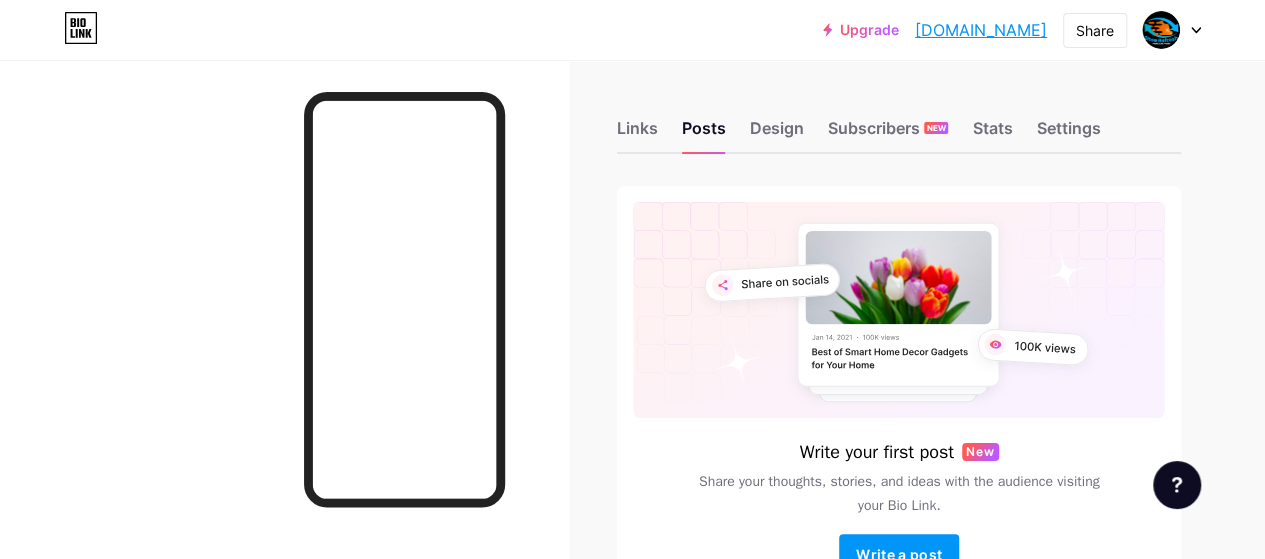 drag, startPoint x: 55, startPoint y: 0, endPoint x: 267, endPoint y: 29, distance: 213.9743 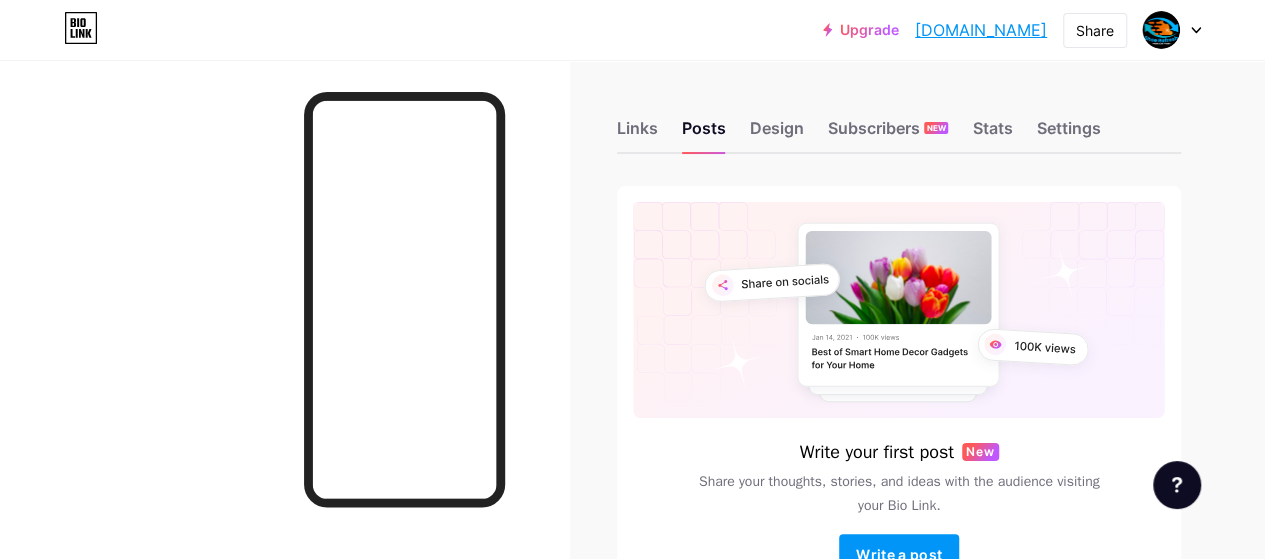 click on "Upgrade   [DOMAIN_NAME]...   [DOMAIN_NAME]   Share               Switch accounts     Shoe Refresh - Laundry Sepatu Cikarang   [DOMAIN_NAME]/shoerefresh       + Add a new page        Account settings   Logout" at bounding box center (632, 30) 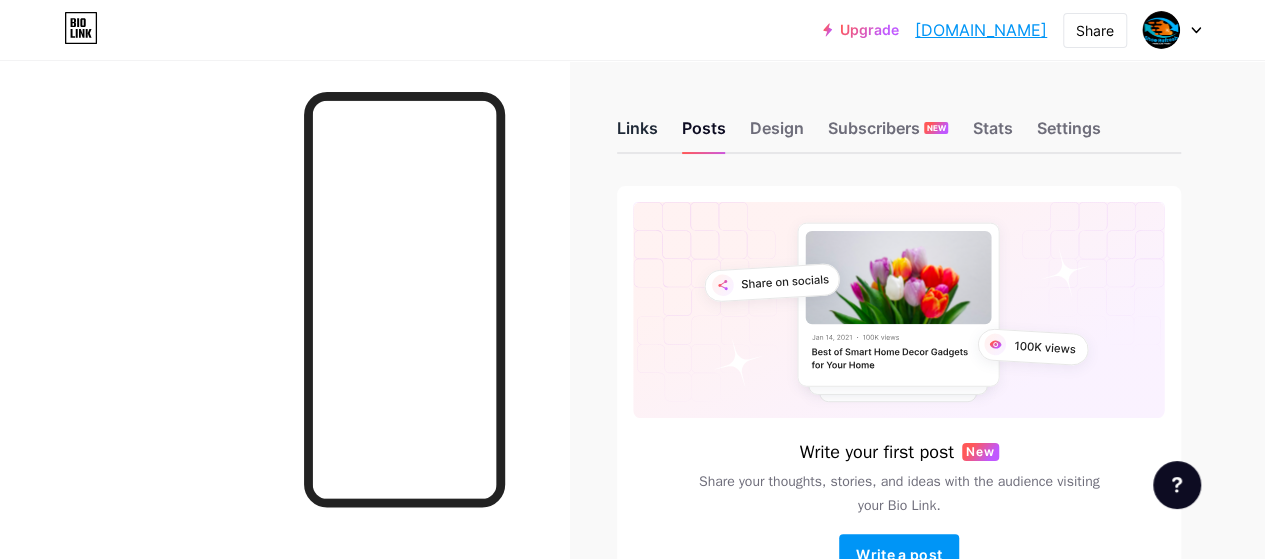 click on "Links" at bounding box center [637, 134] 